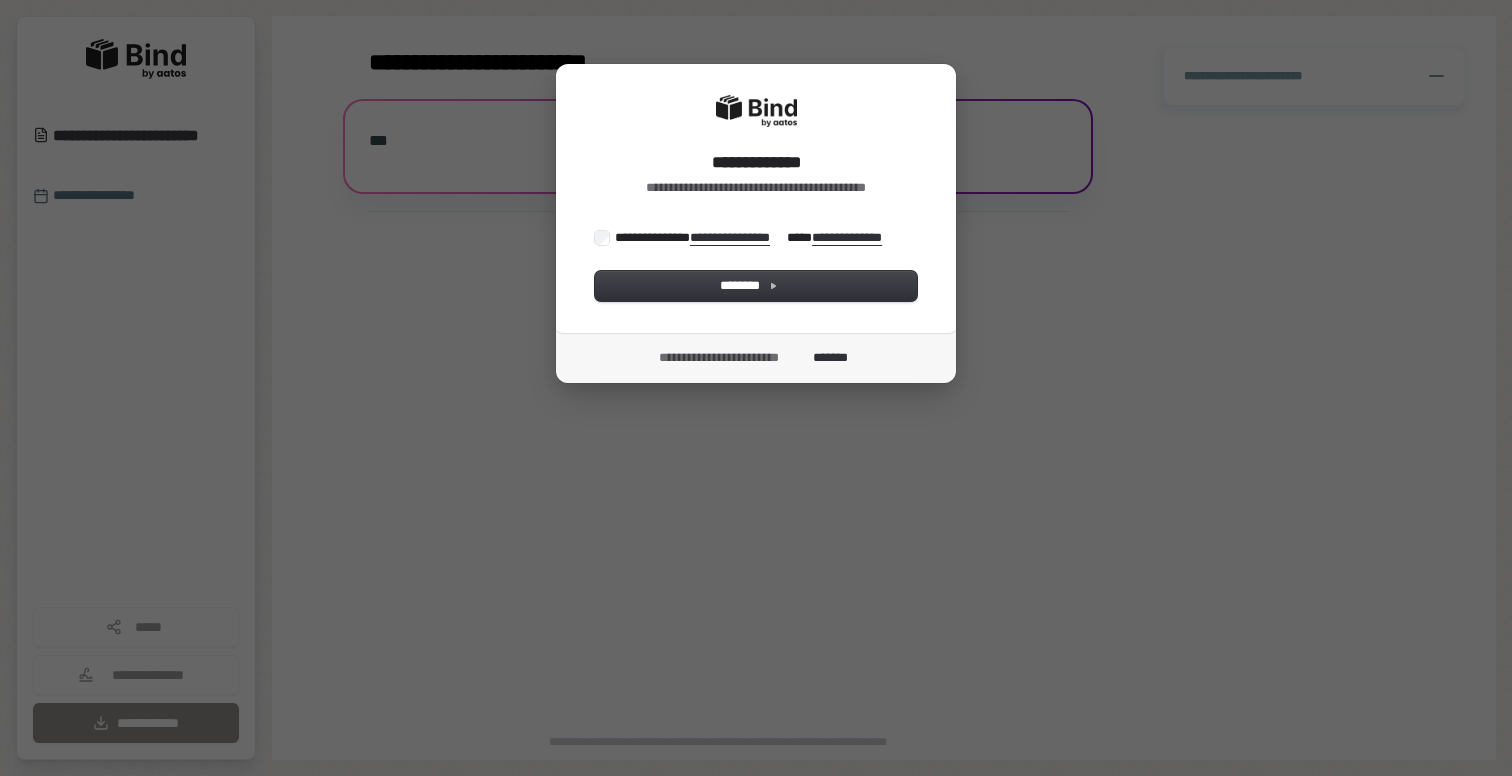 scroll, scrollTop: 0, scrollLeft: 0, axis: both 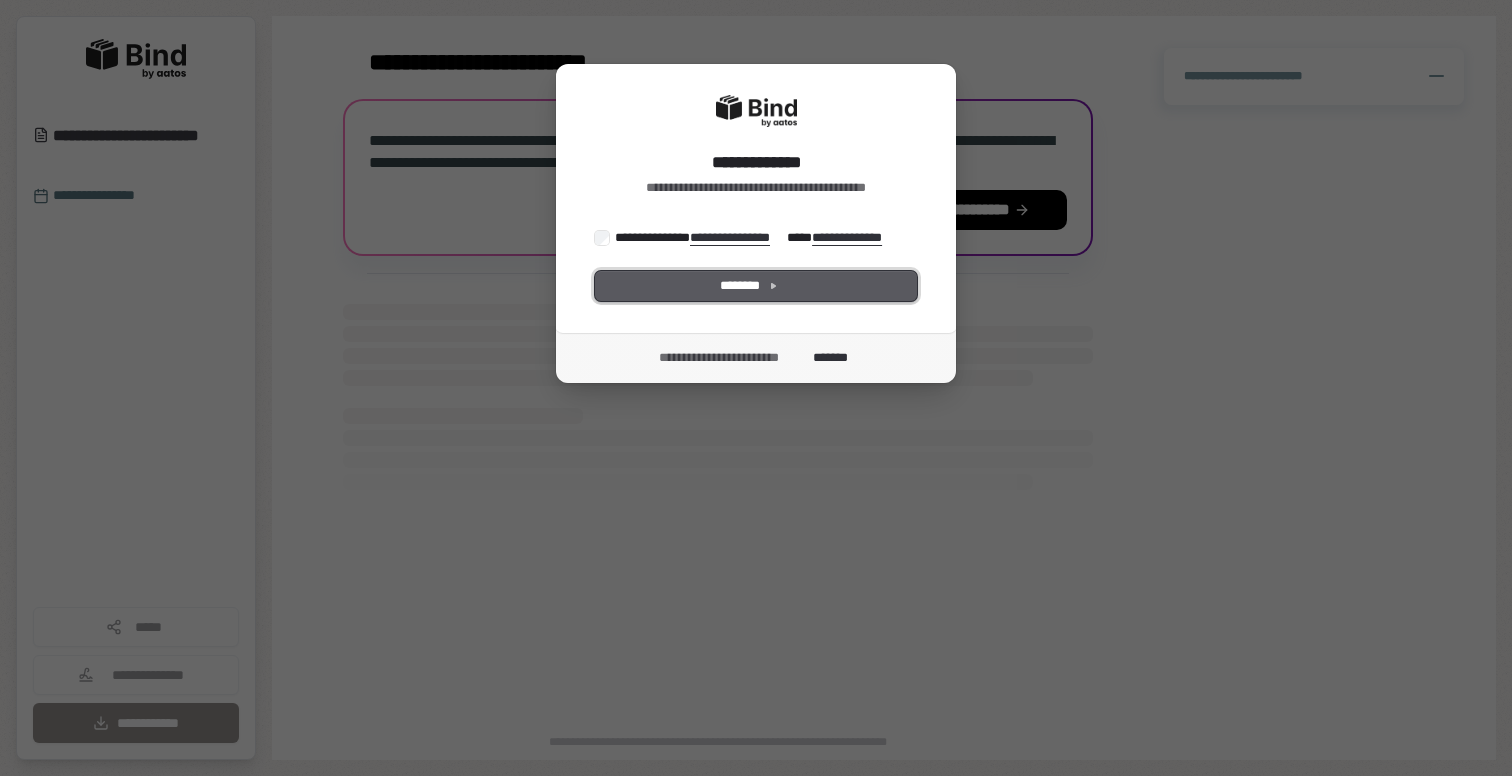 click on "********" at bounding box center (756, 286) 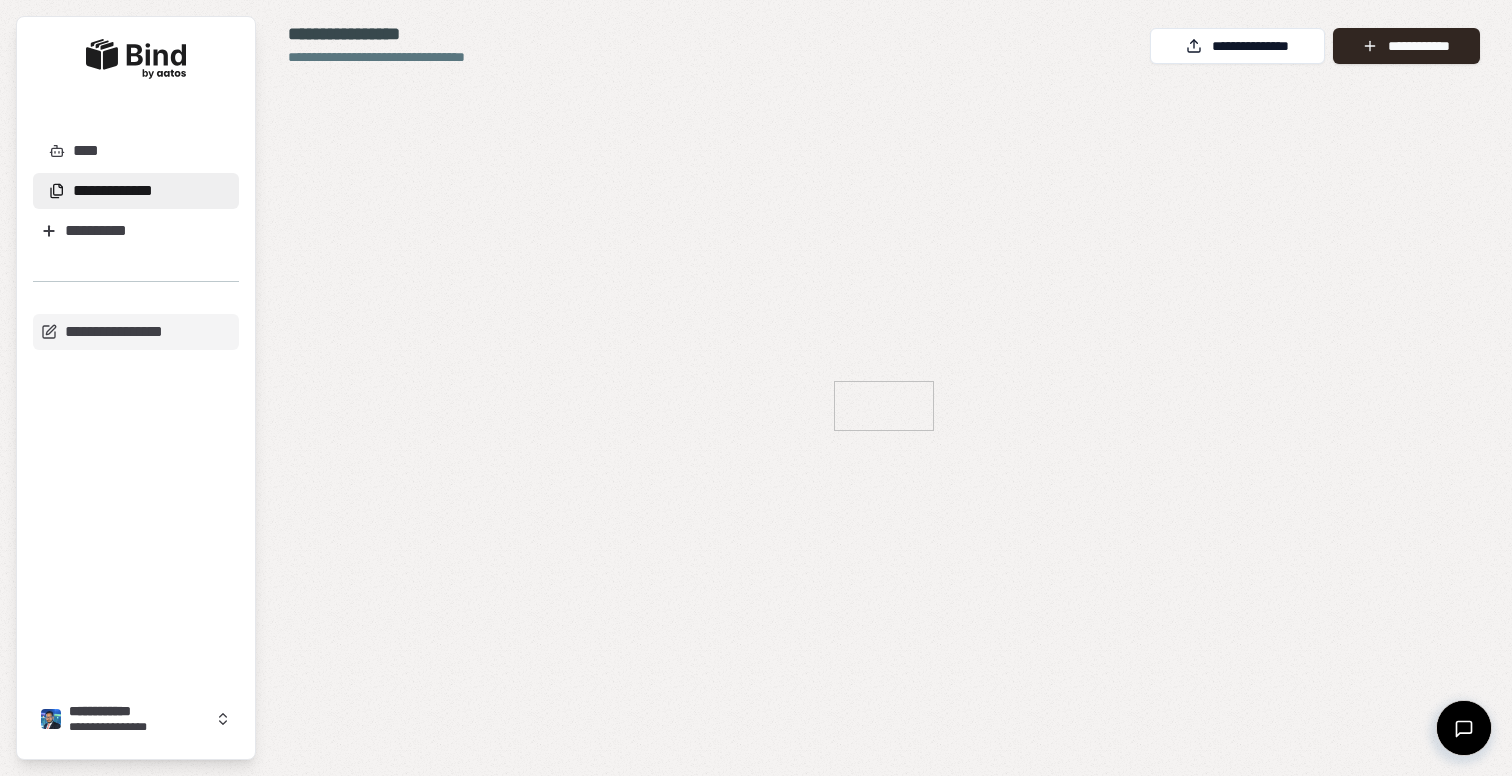 scroll, scrollTop: 0, scrollLeft: 0, axis: both 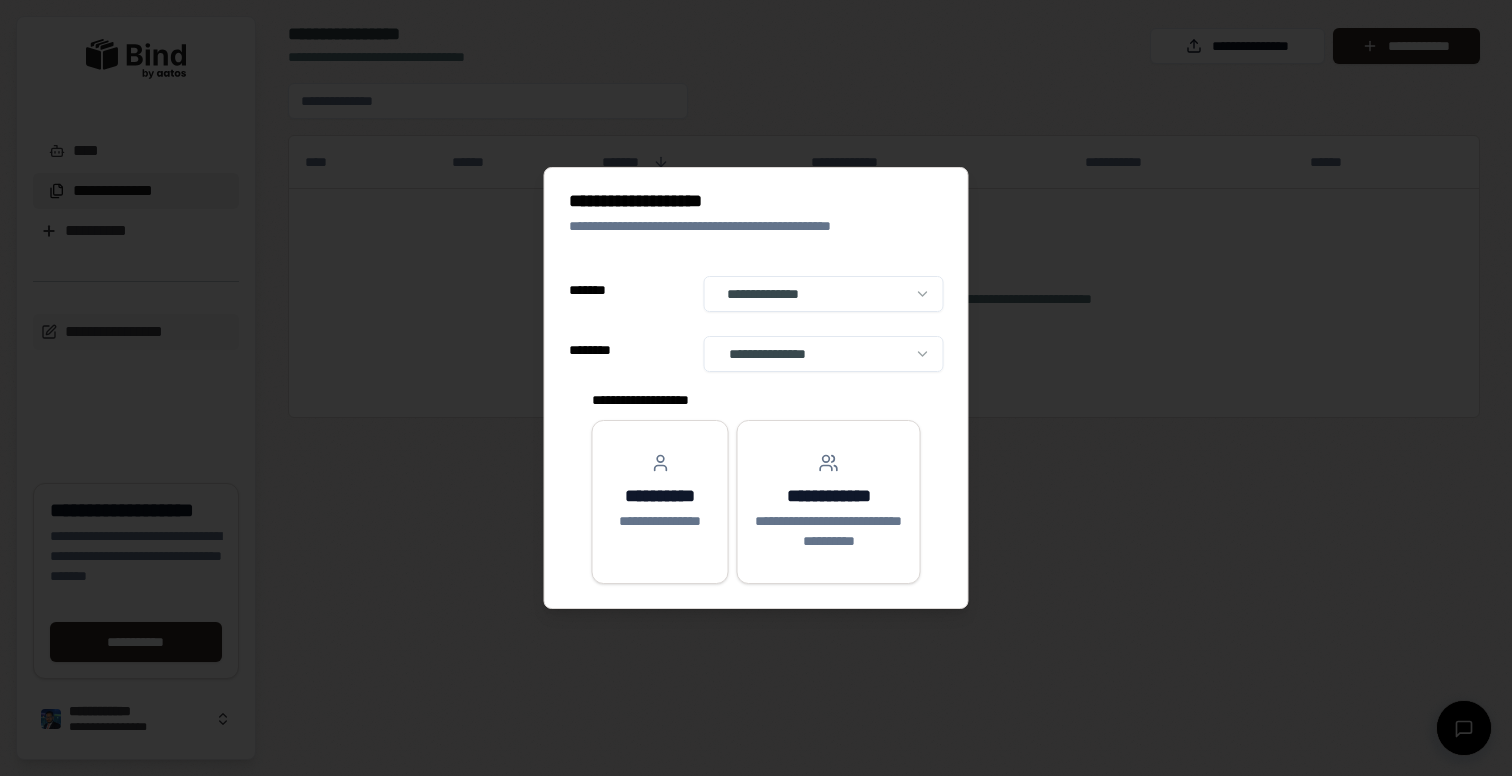 select on "**" 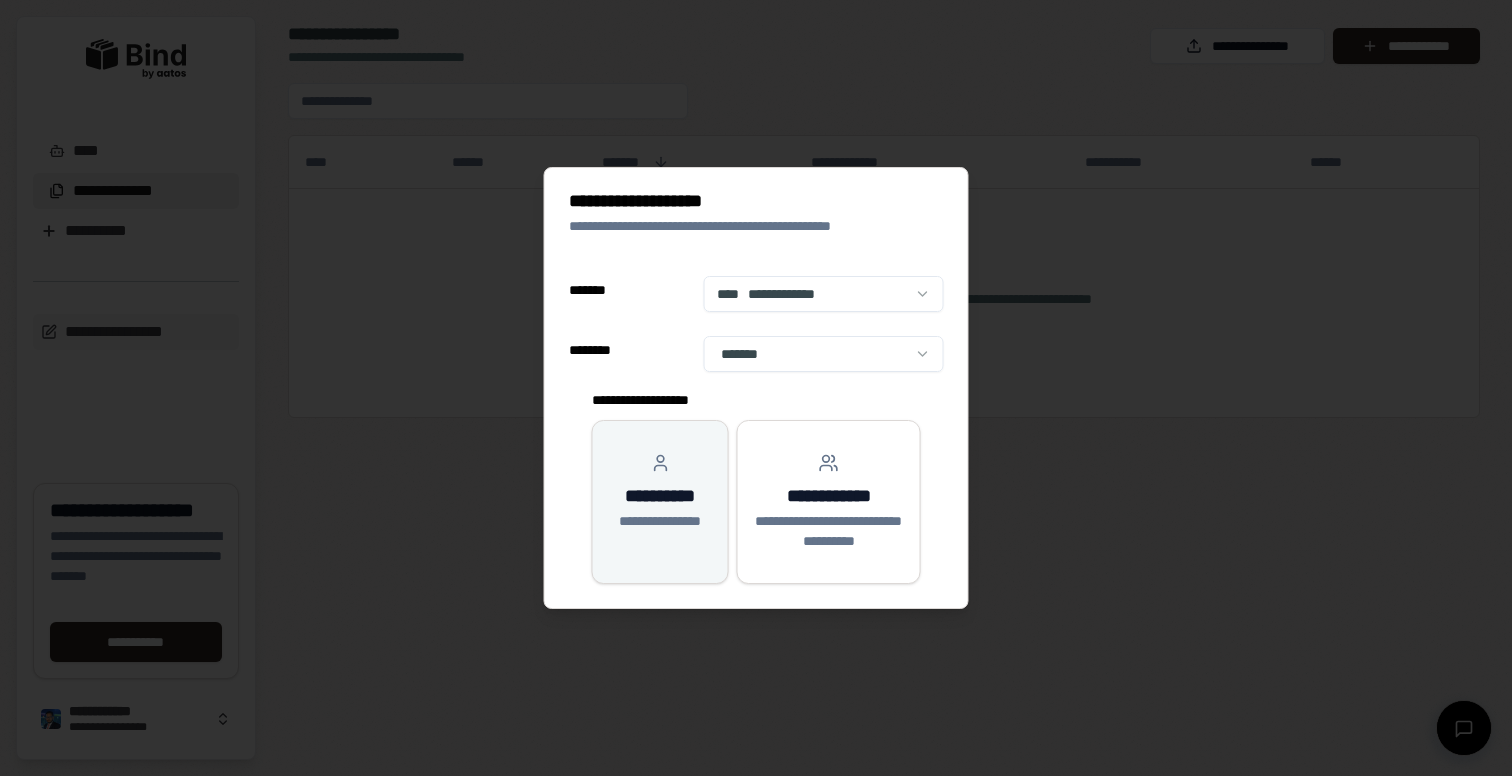 click on "**********" at bounding box center [660, 502] 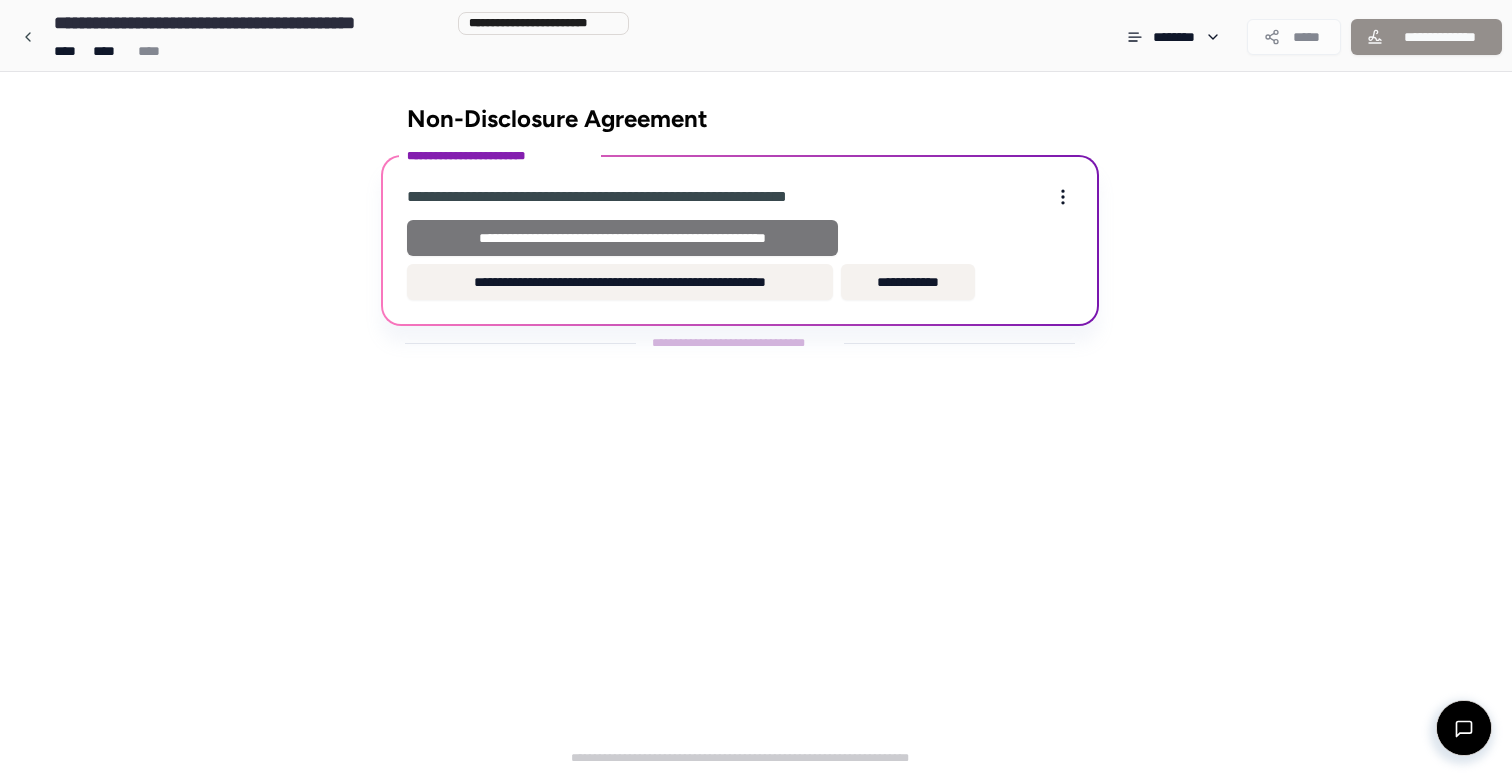 click on "**********" at bounding box center (622, 238) 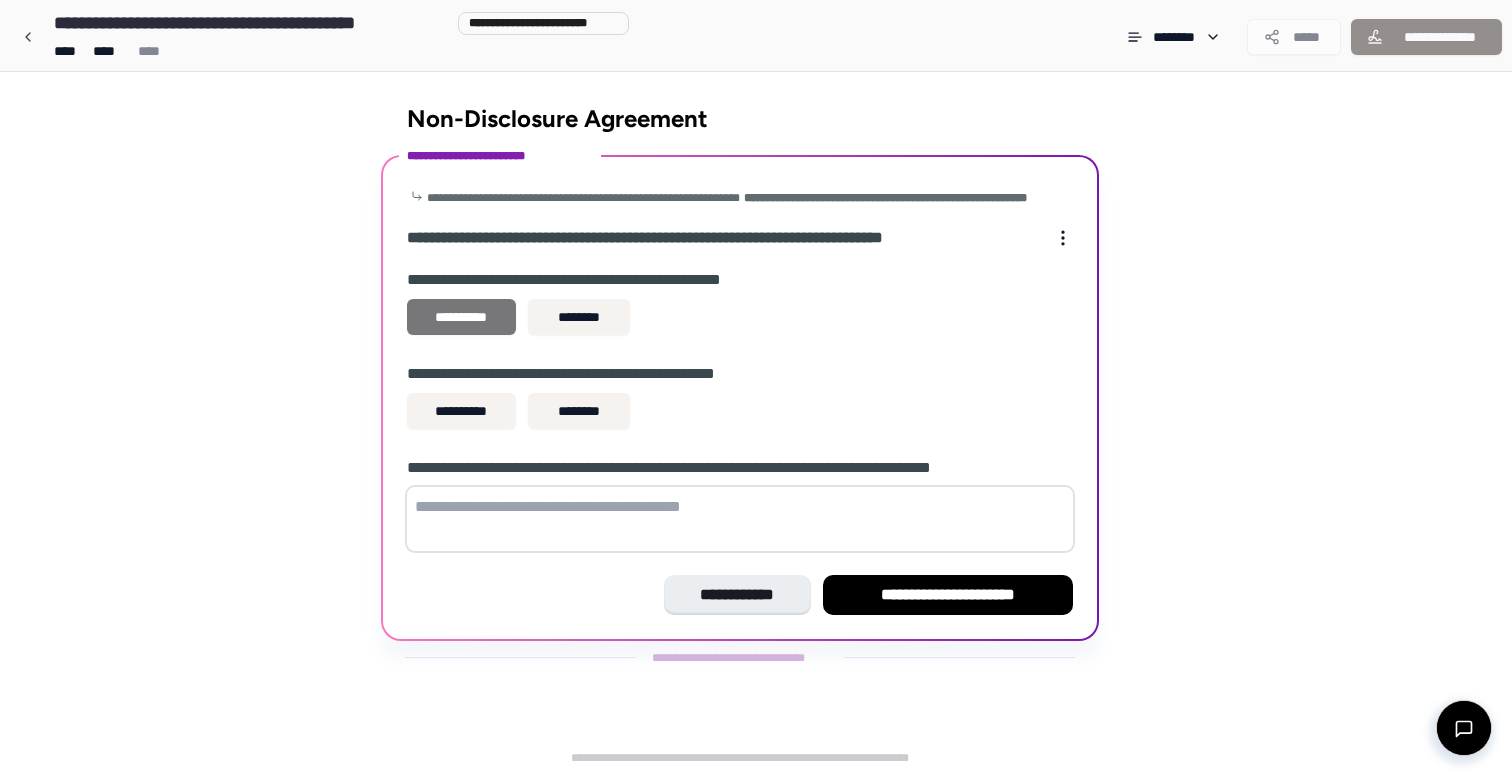 click on "**********" at bounding box center [461, 317] 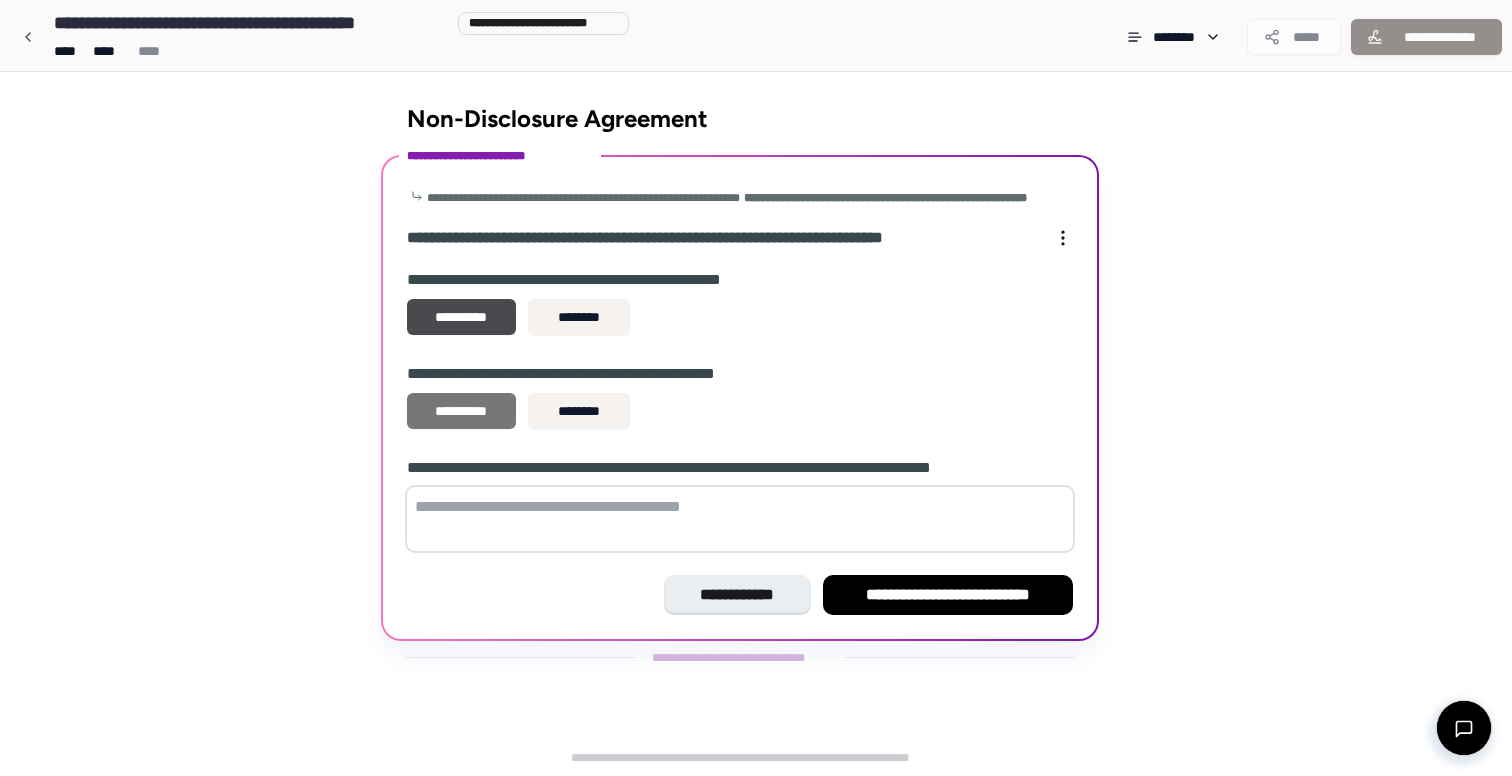 click on "**********" at bounding box center [461, 411] 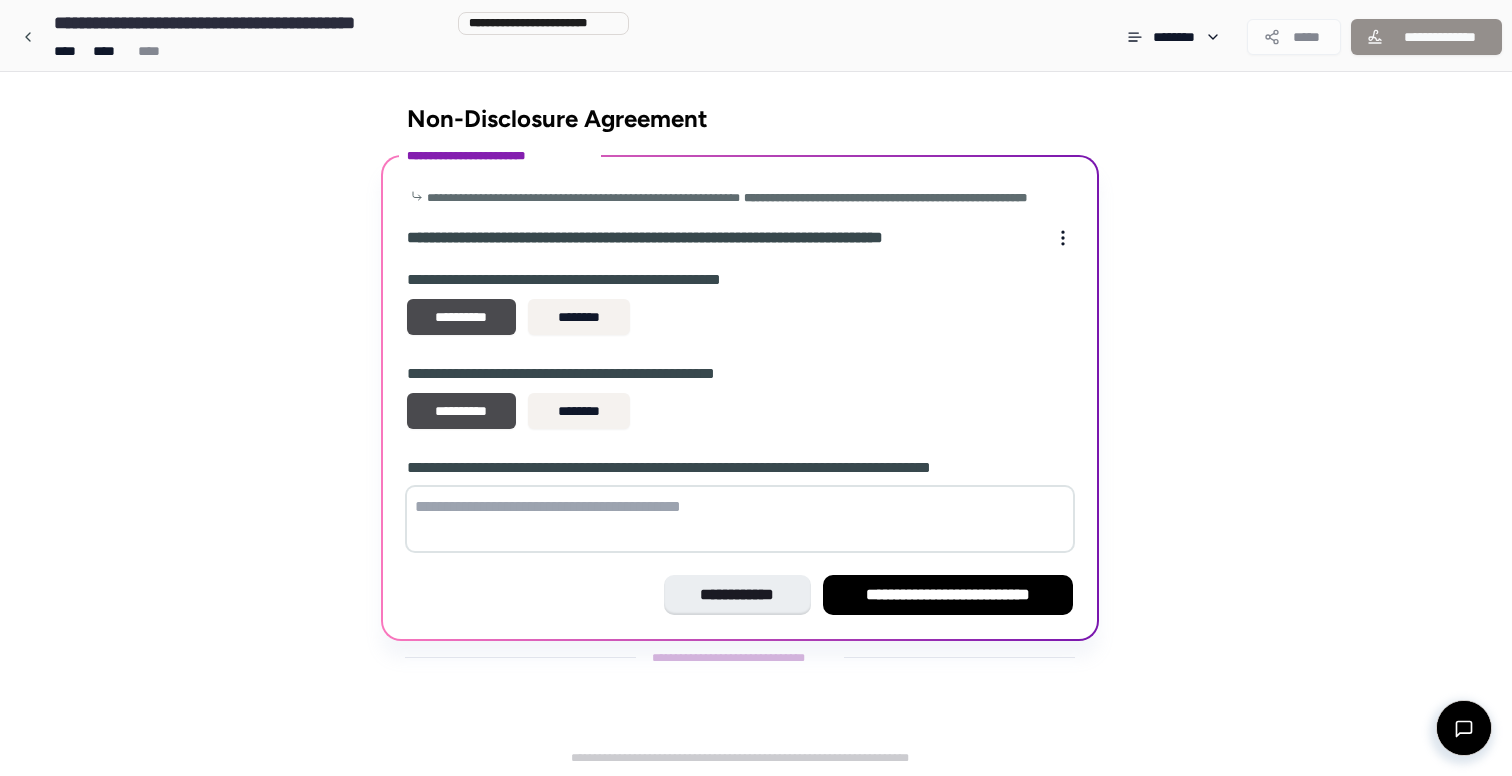 click at bounding box center [740, 519] 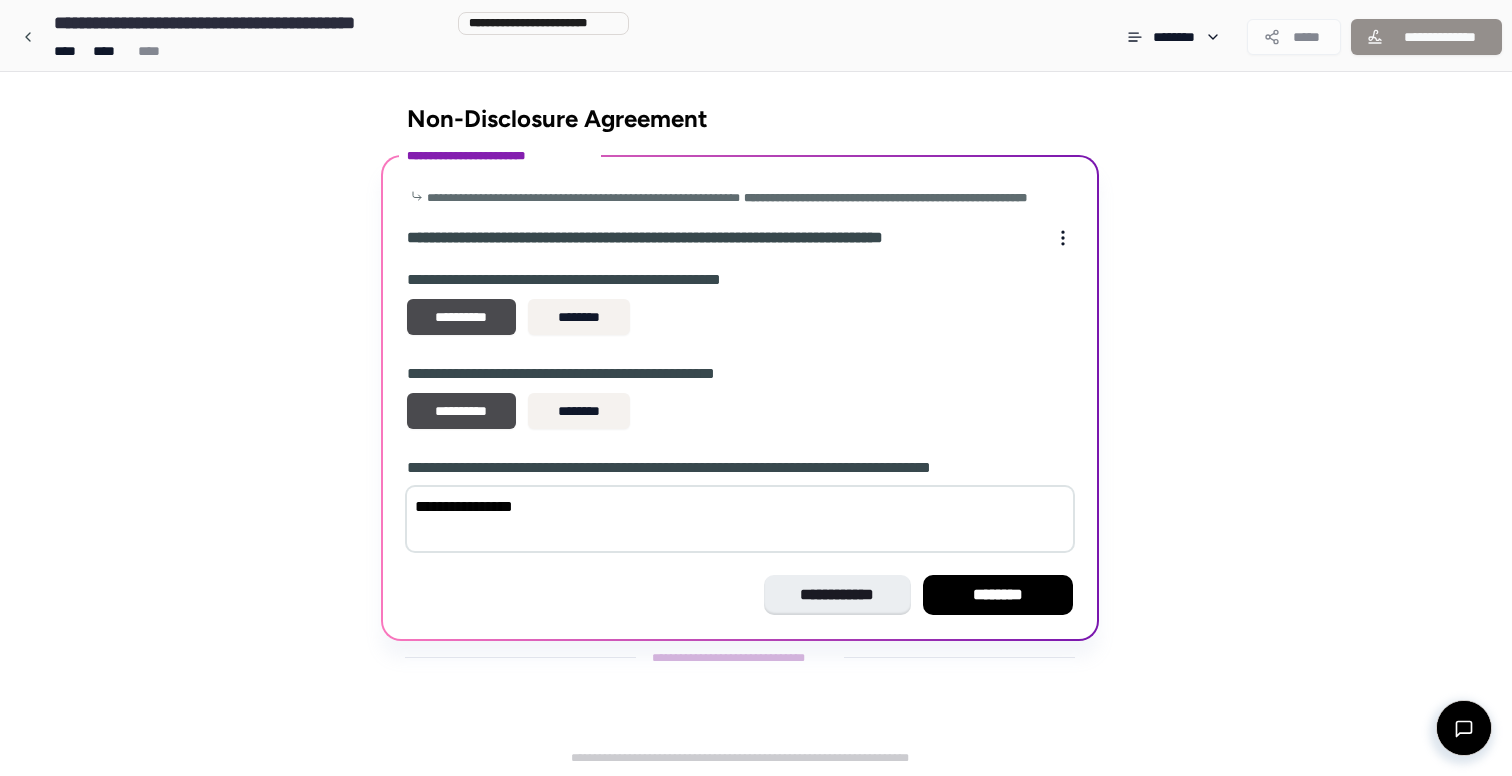 type on "**********" 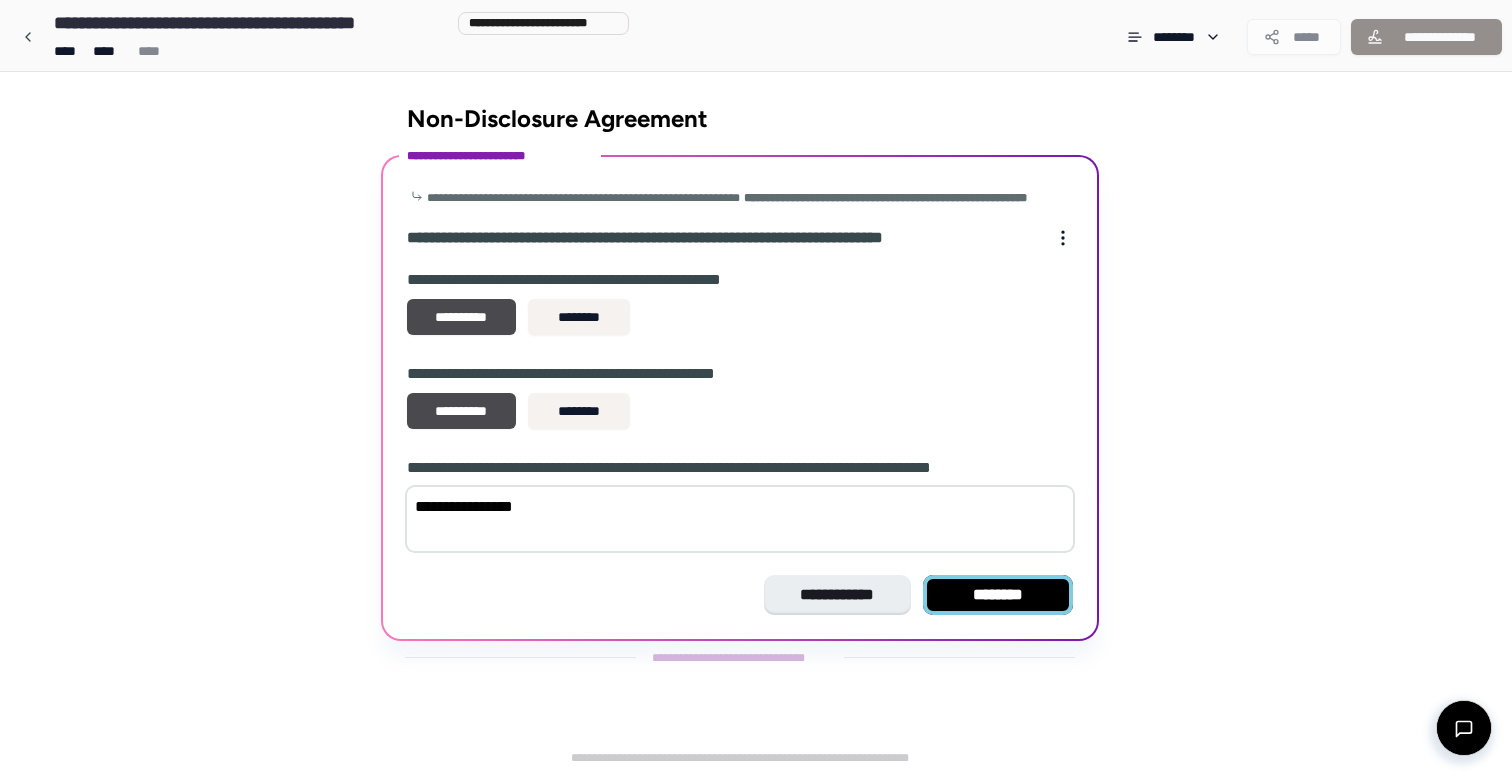 click on "********" at bounding box center (998, 595) 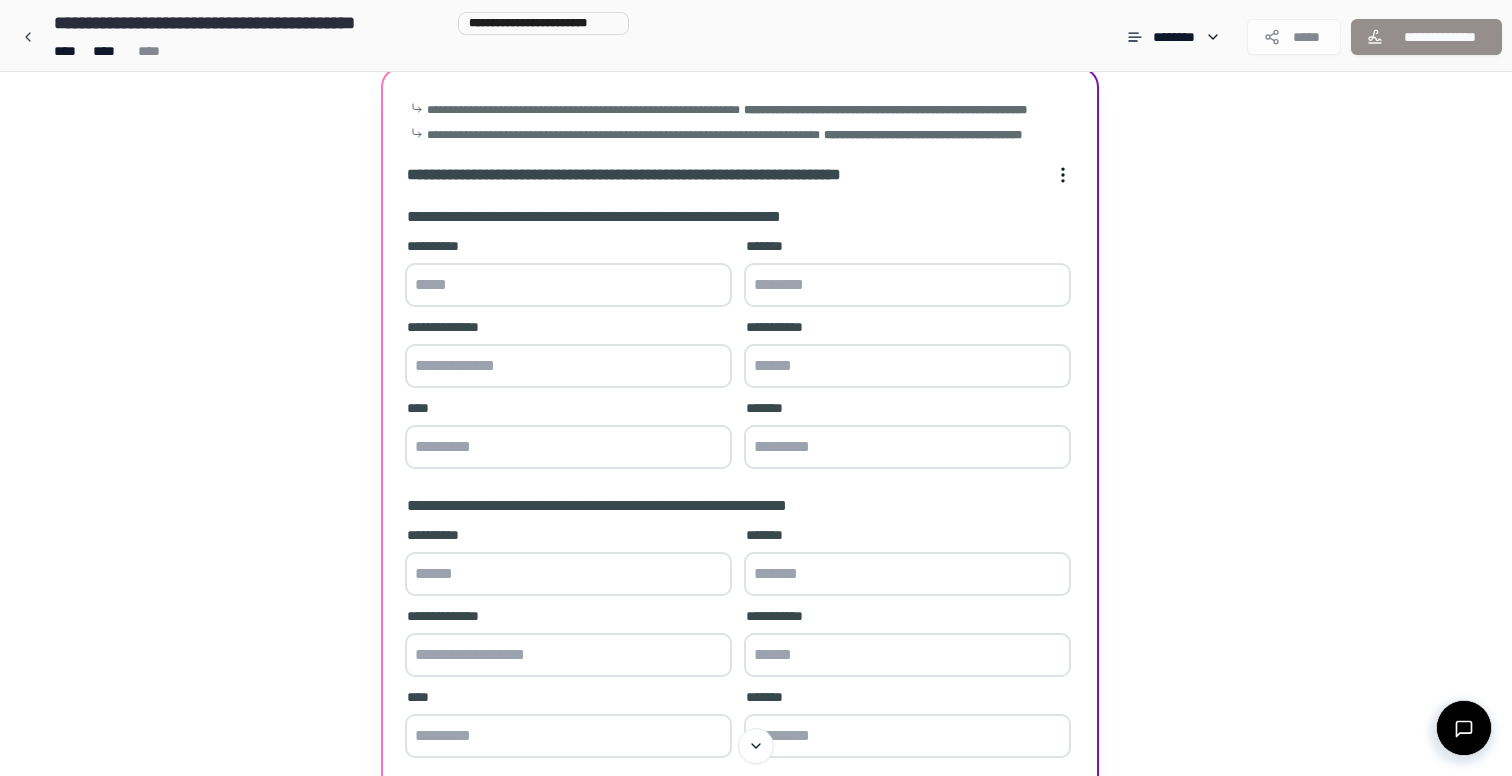 scroll, scrollTop: 38, scrollLeft: 0, axis: vertical 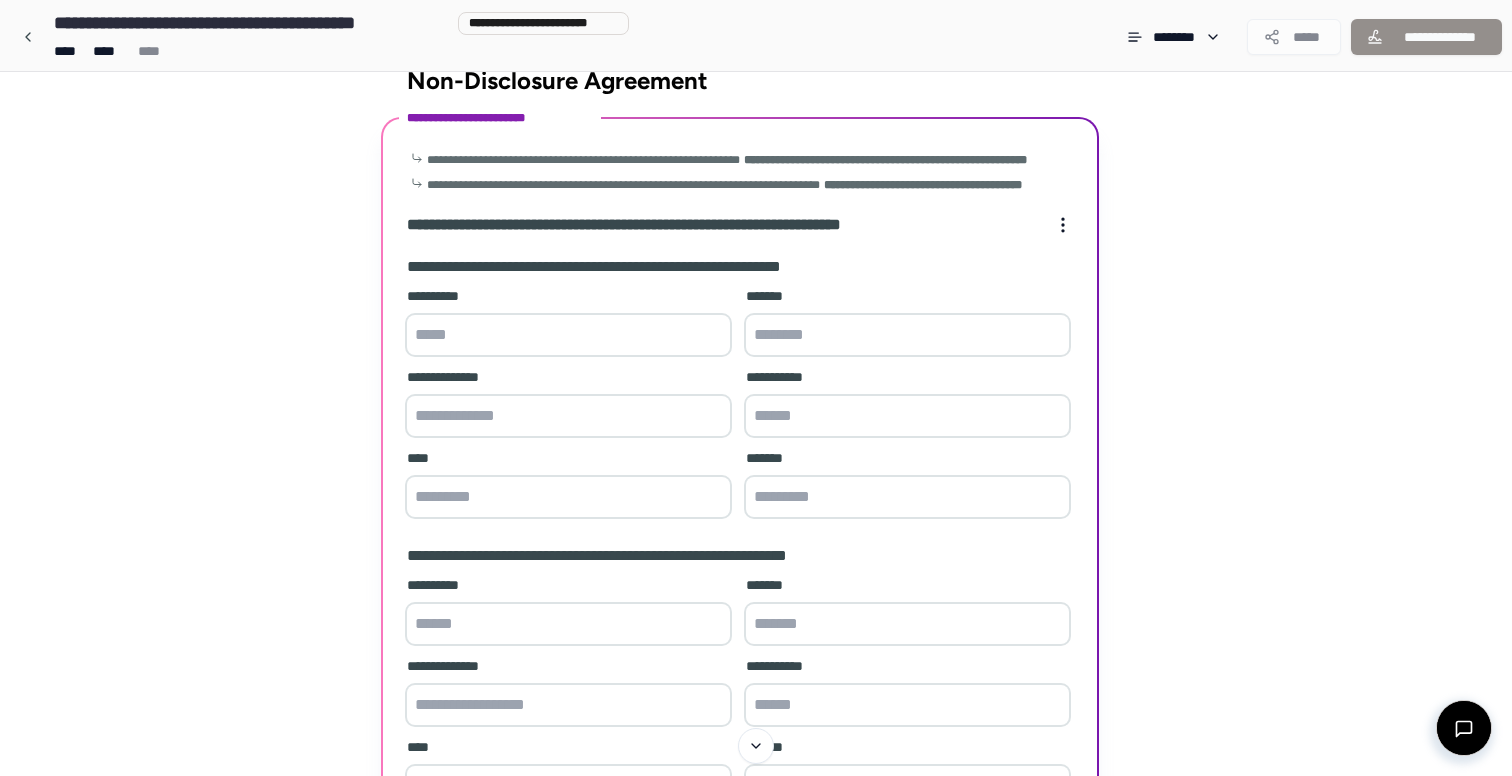 click at bounding box center (568, 335) 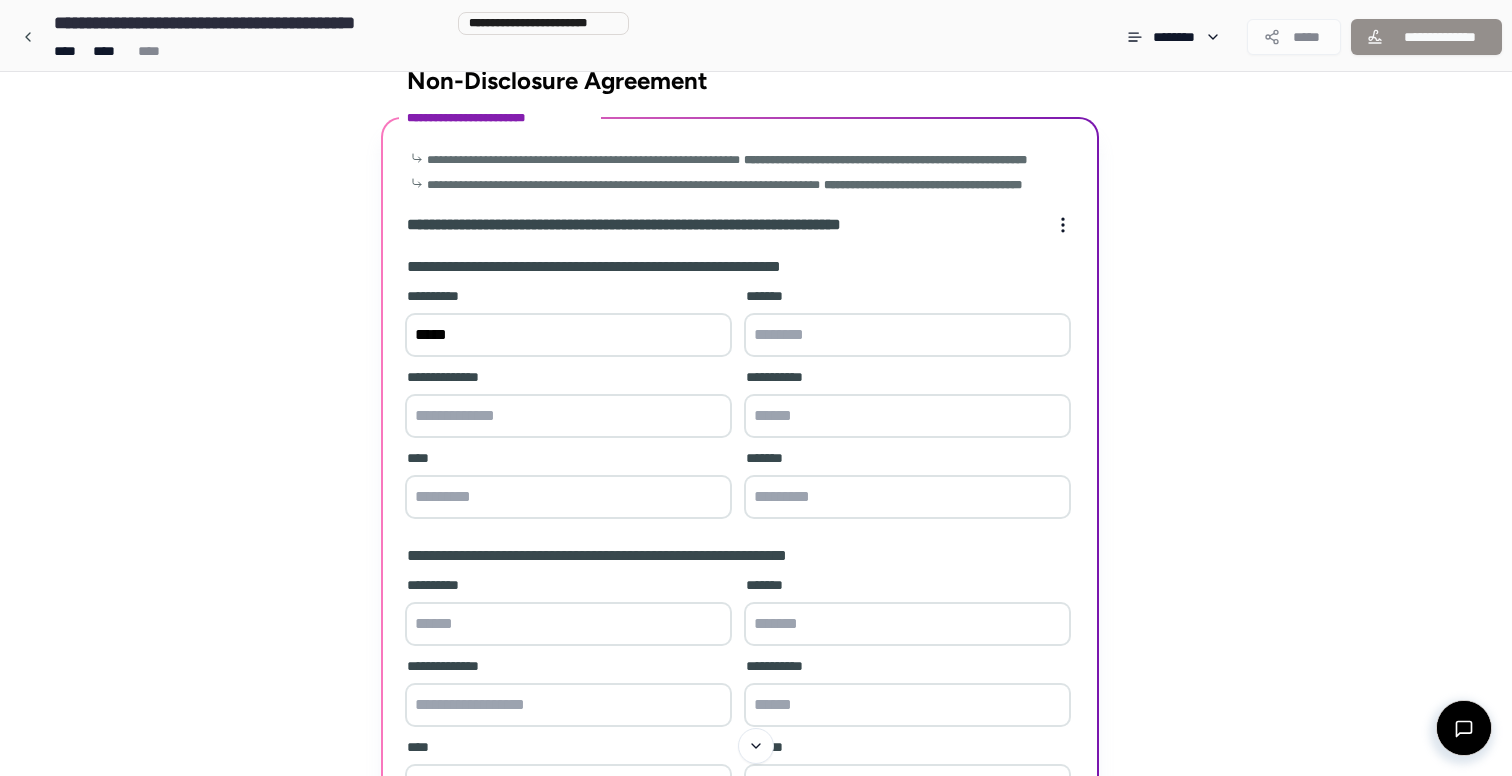 type on "*****" 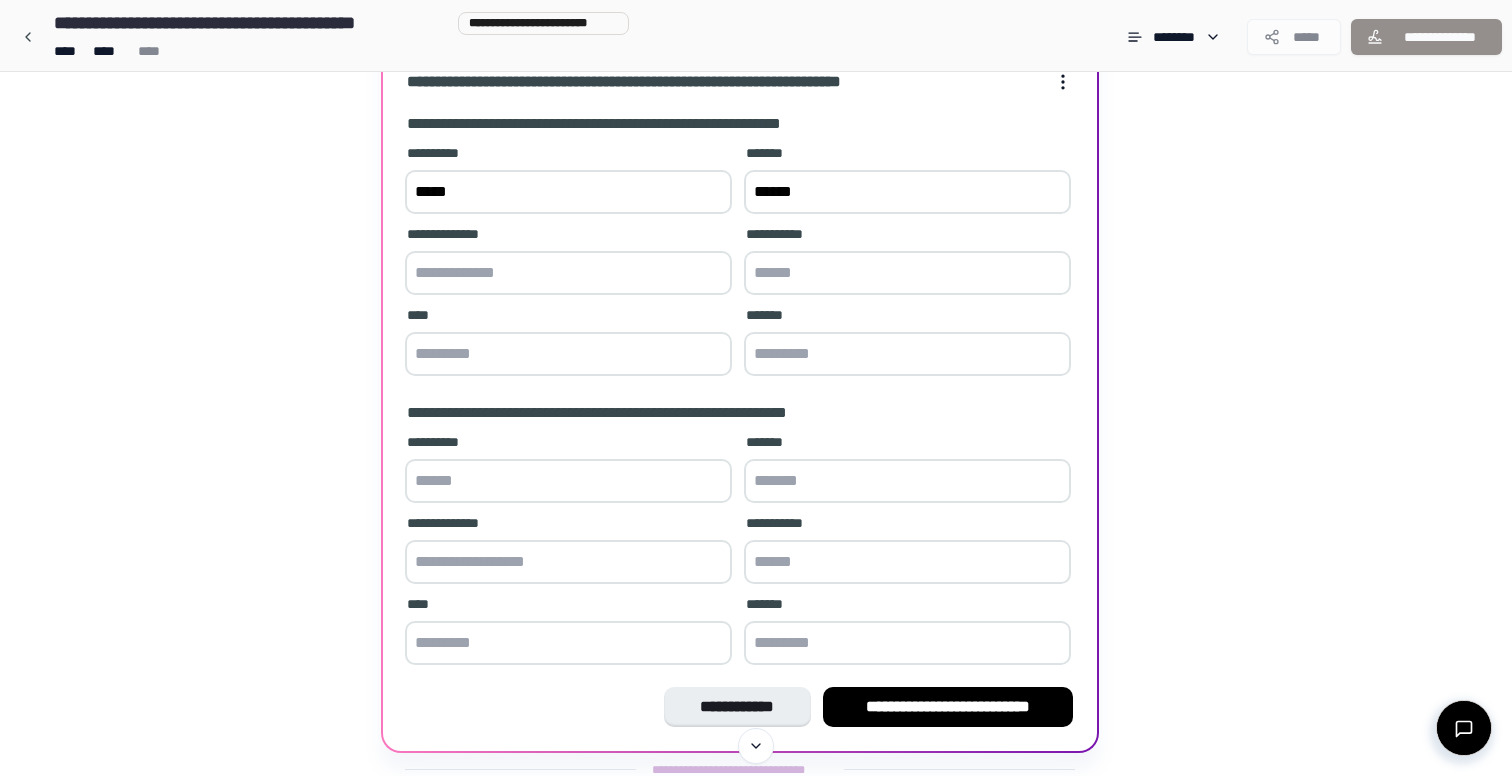 scroll, scrollTop: 205, scrollLeft: 0, axis: vertical 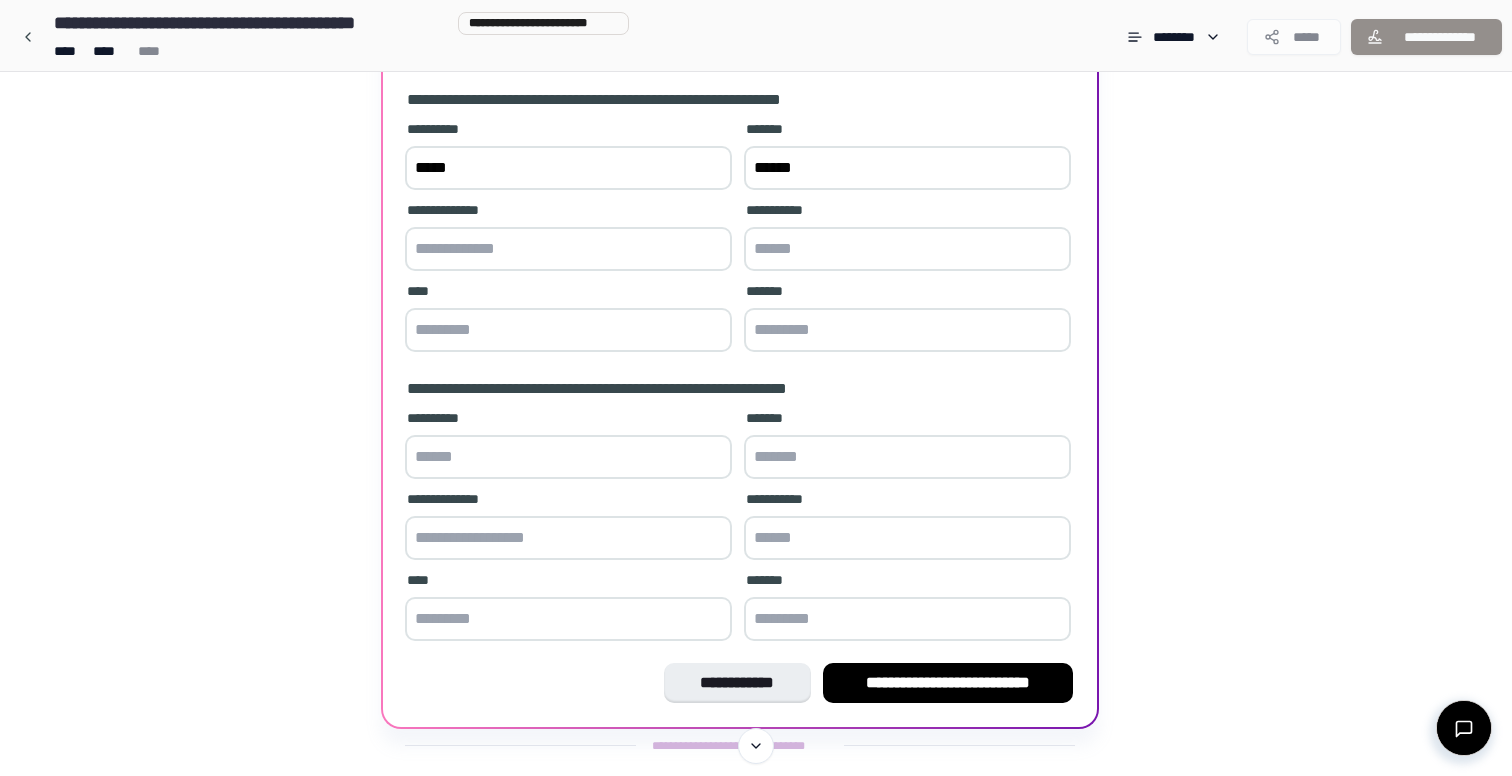 type on "******" 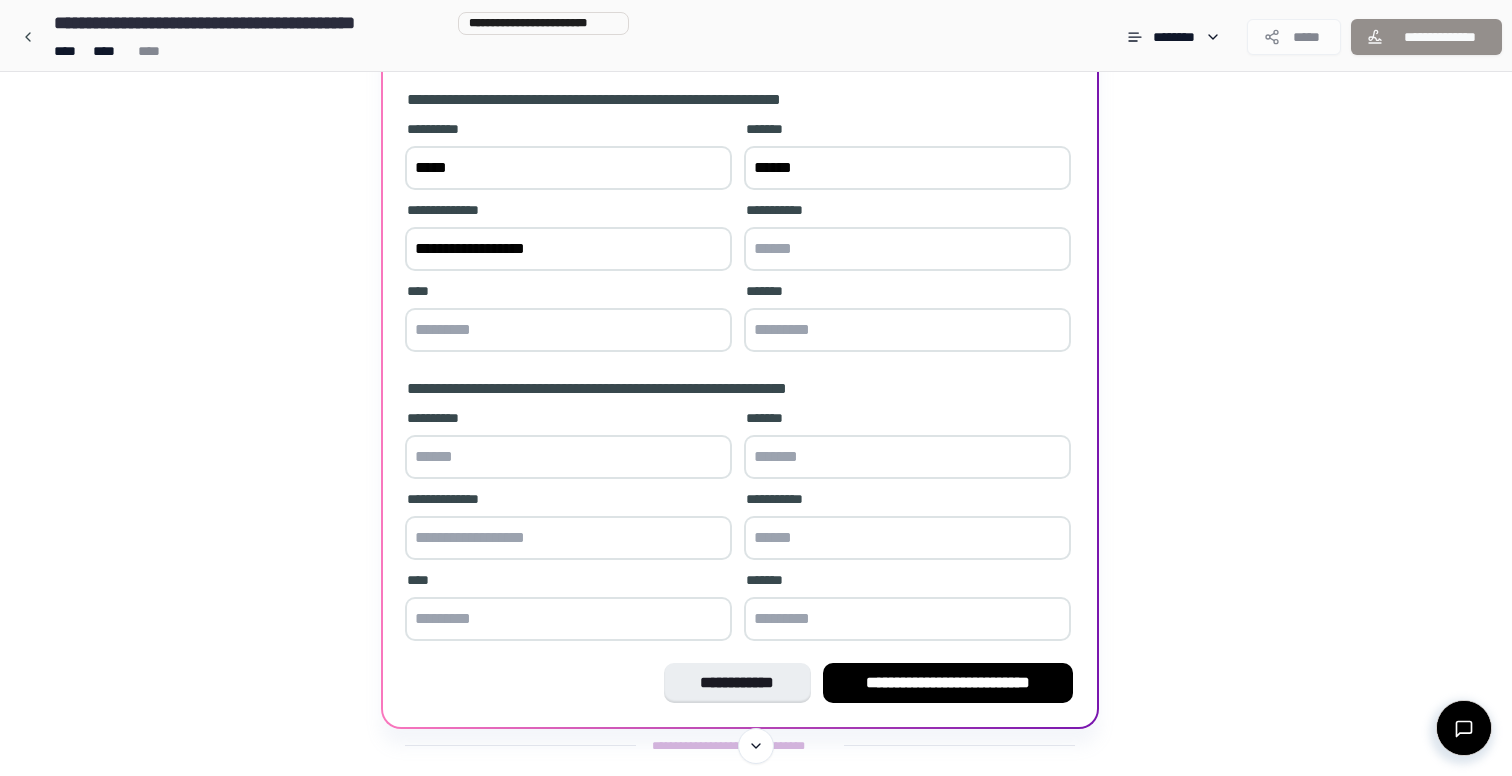 type on "**********" 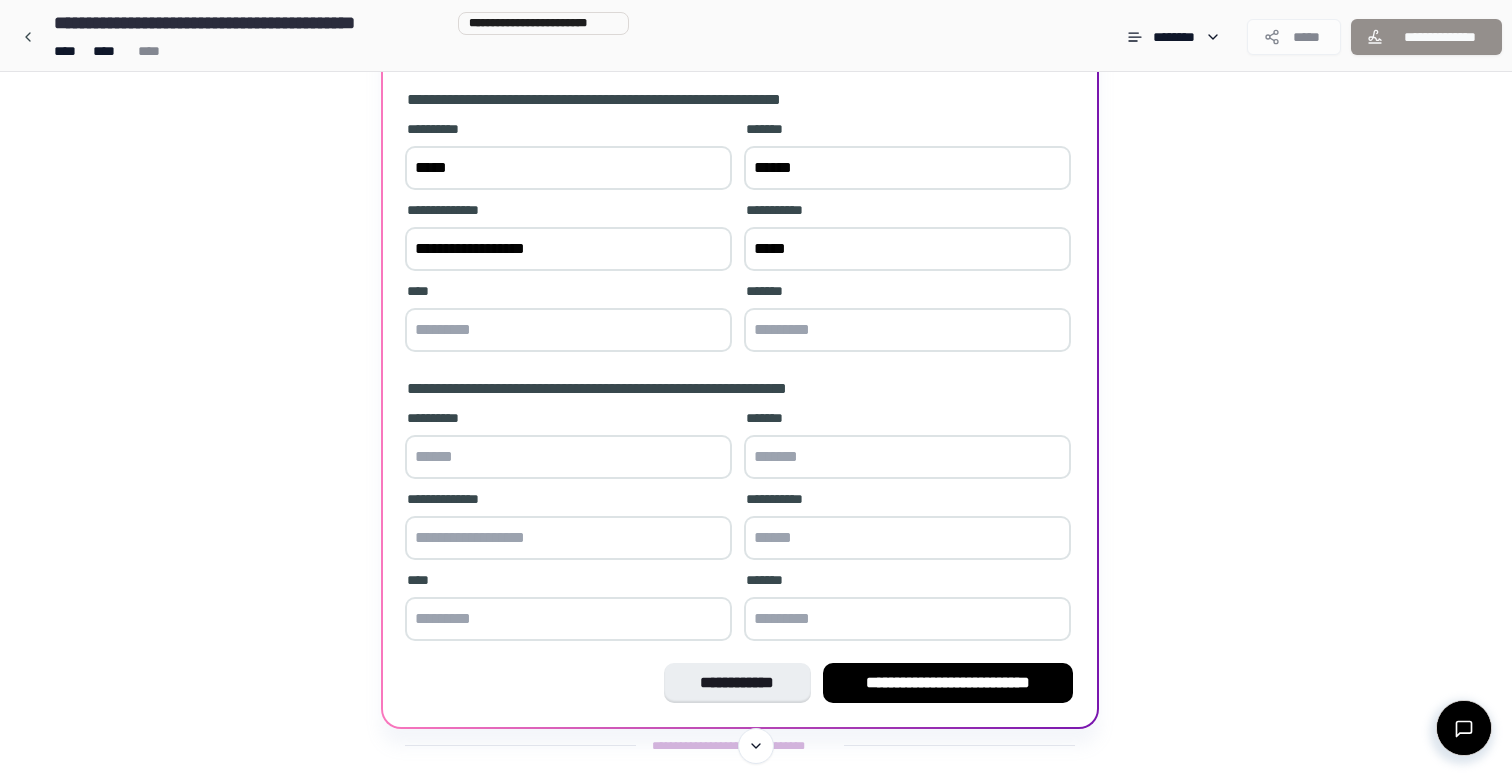type on "*****" 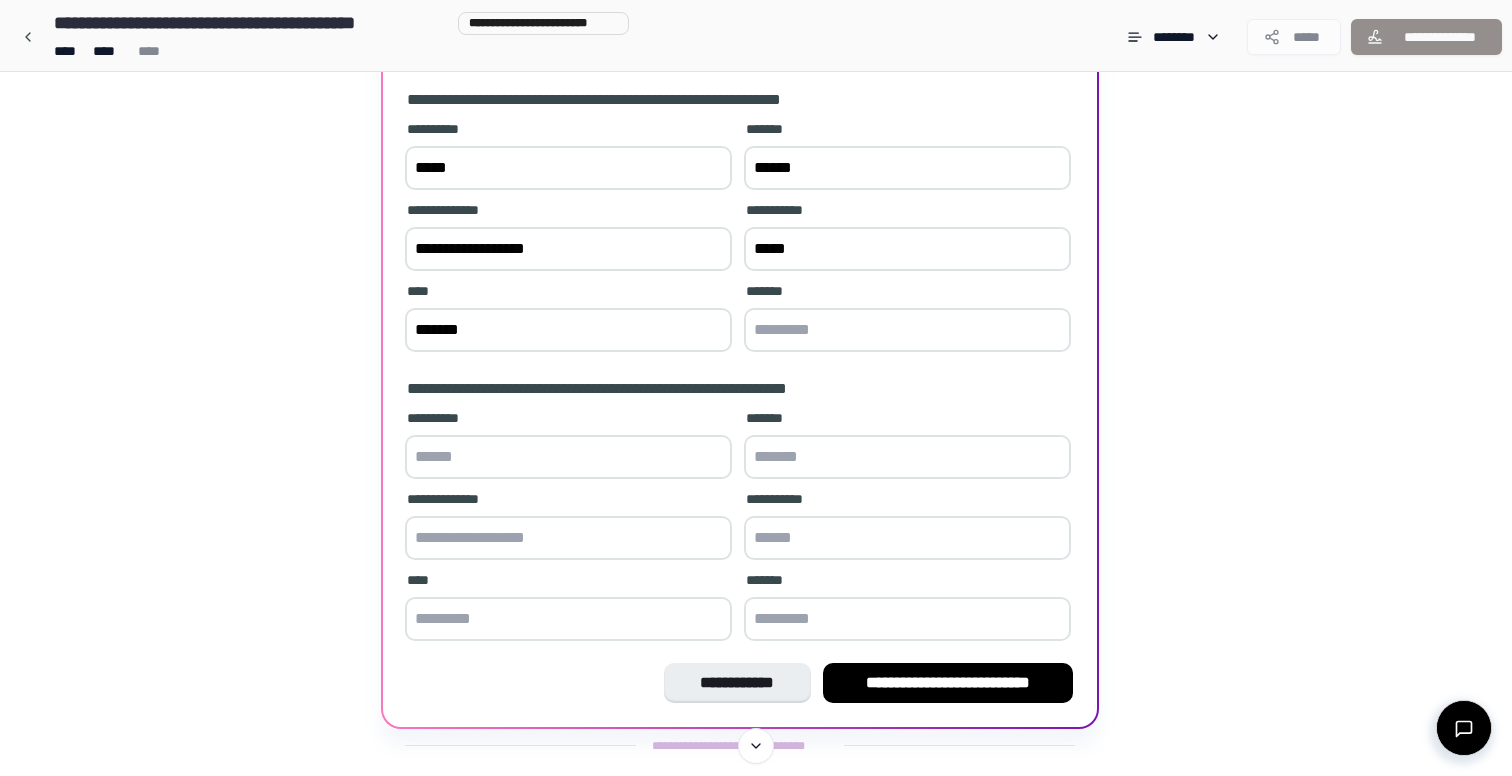 type on "*******" 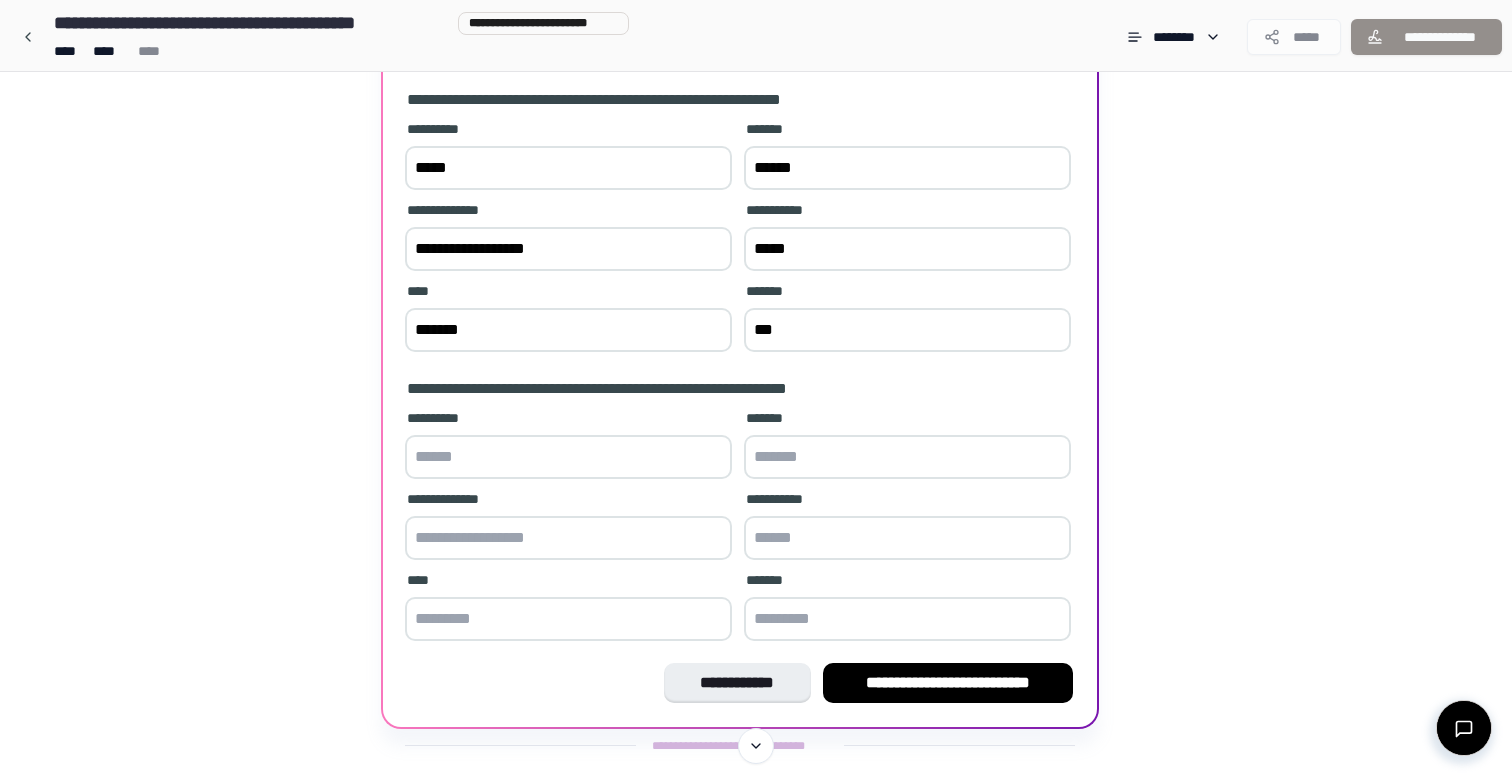 scroll, scrollTop: 253, scrollLeft: 0, axis: vertical 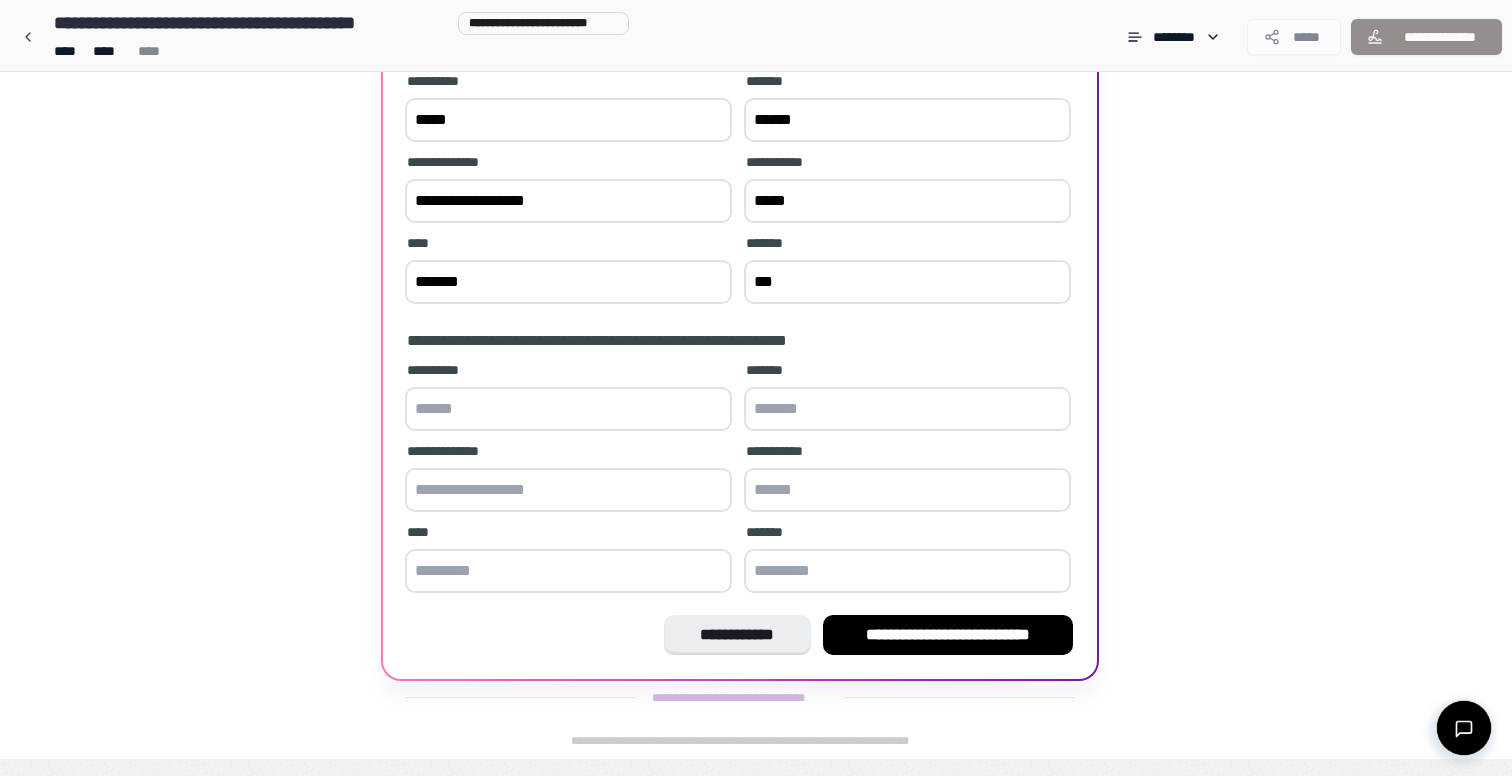type on "***" 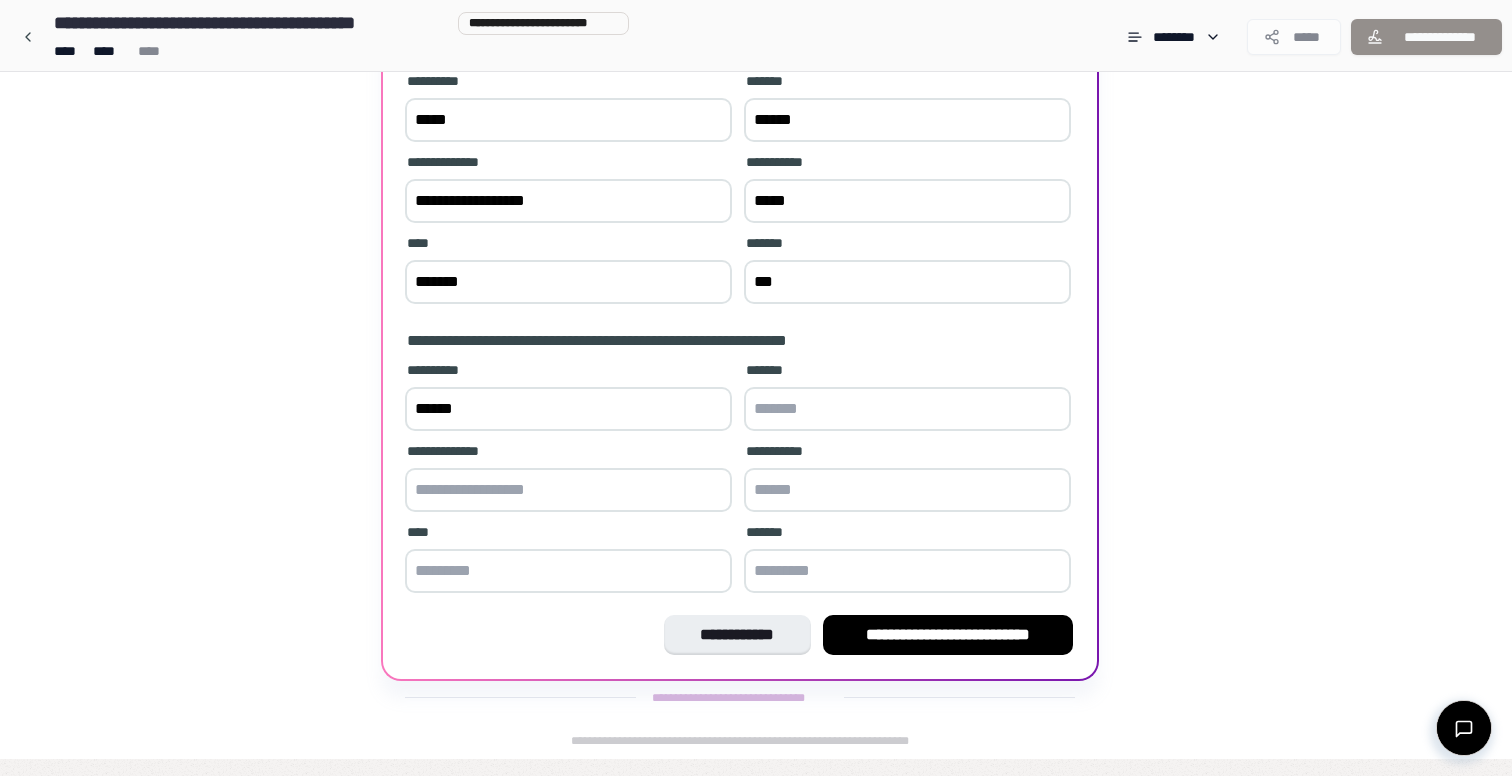 type on "******" 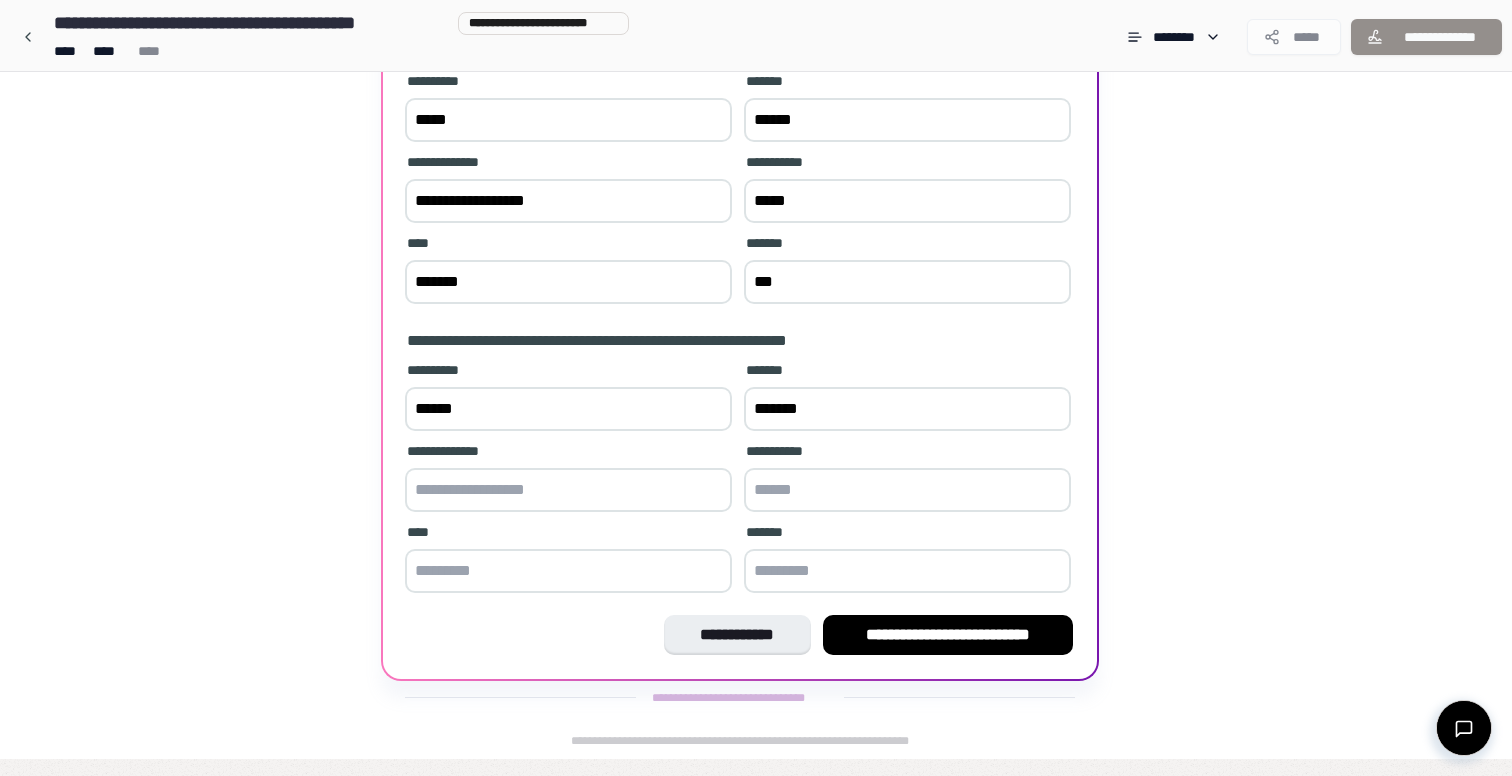 type on "*******" 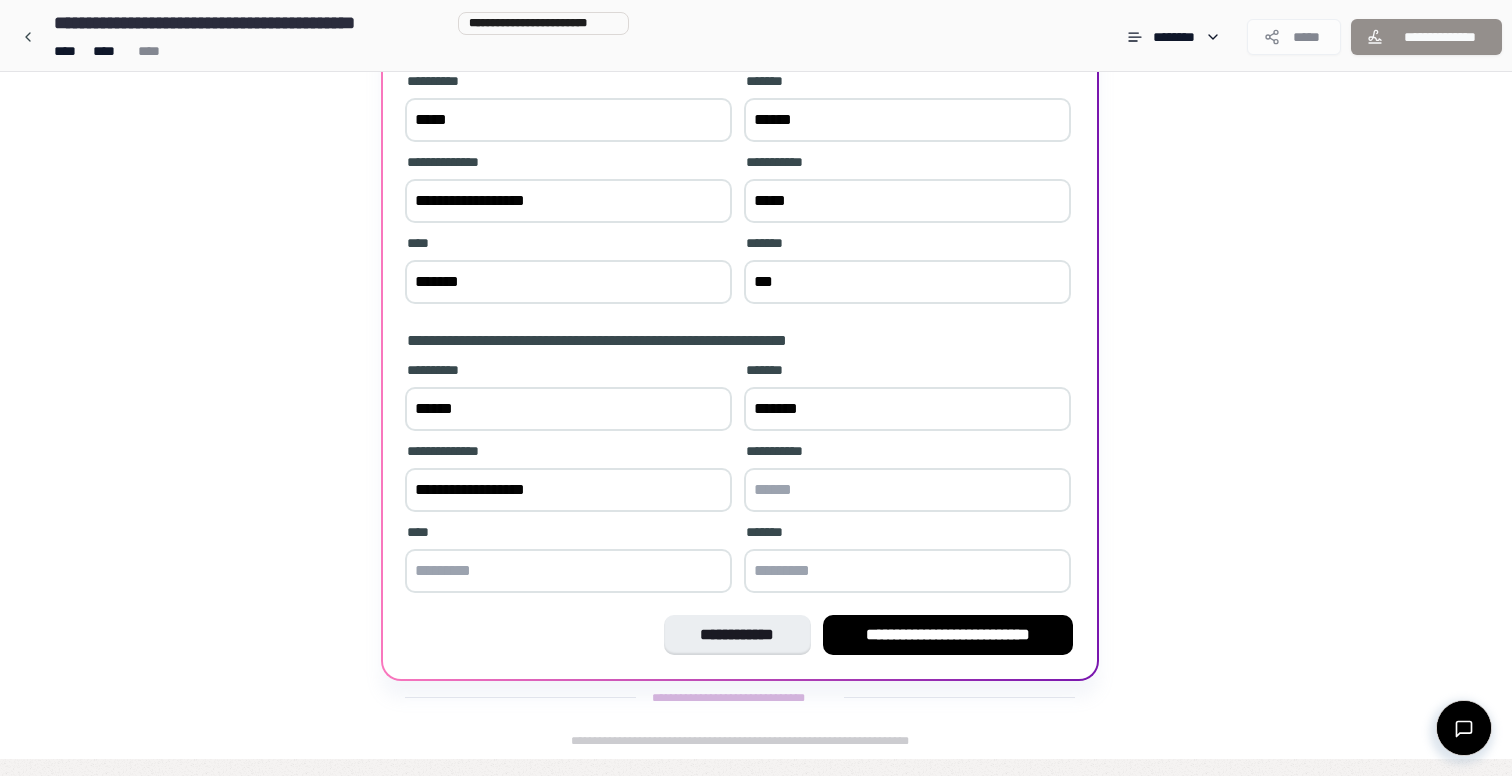 type on "**********" 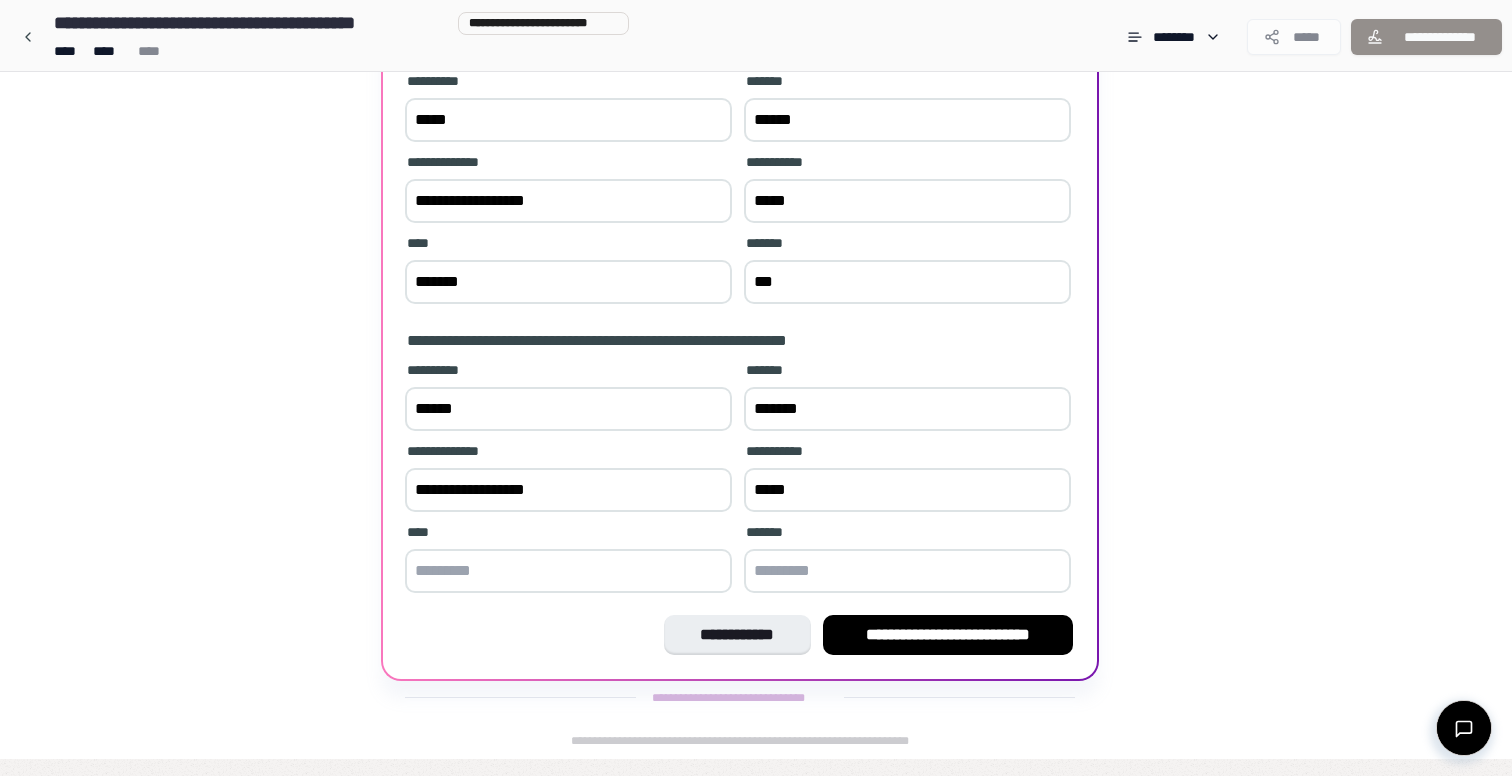 type on "*****" 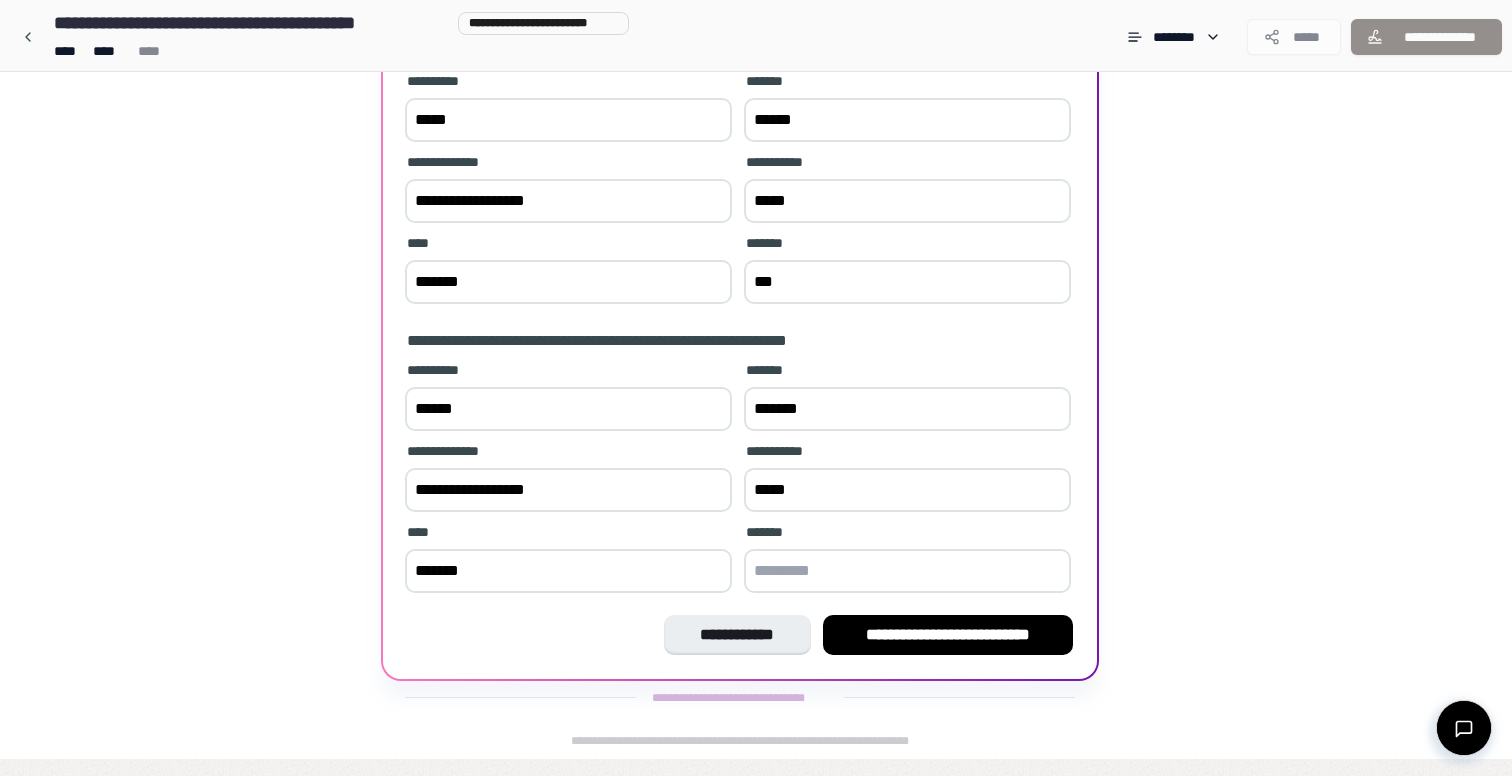 type on "*******" 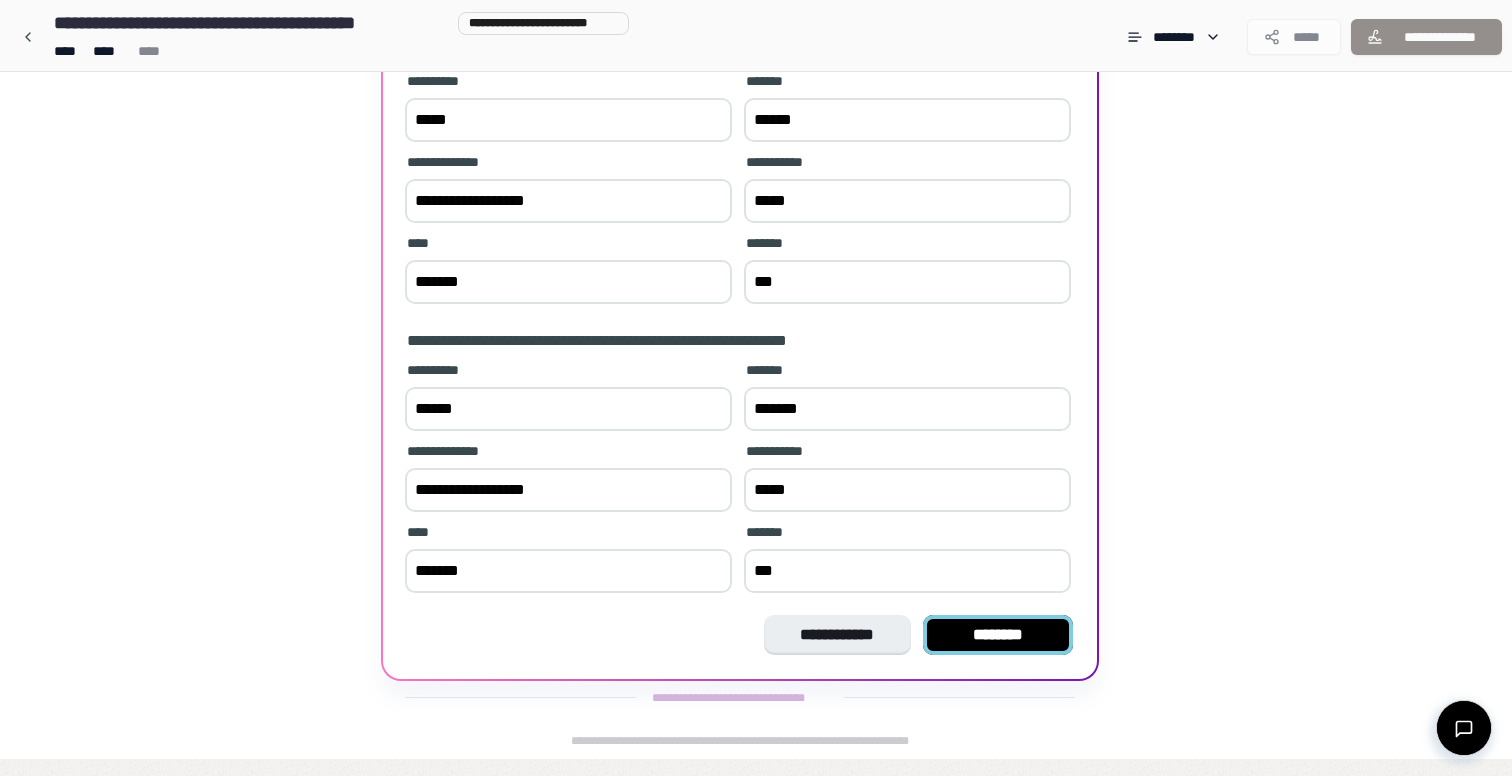 type on "***" 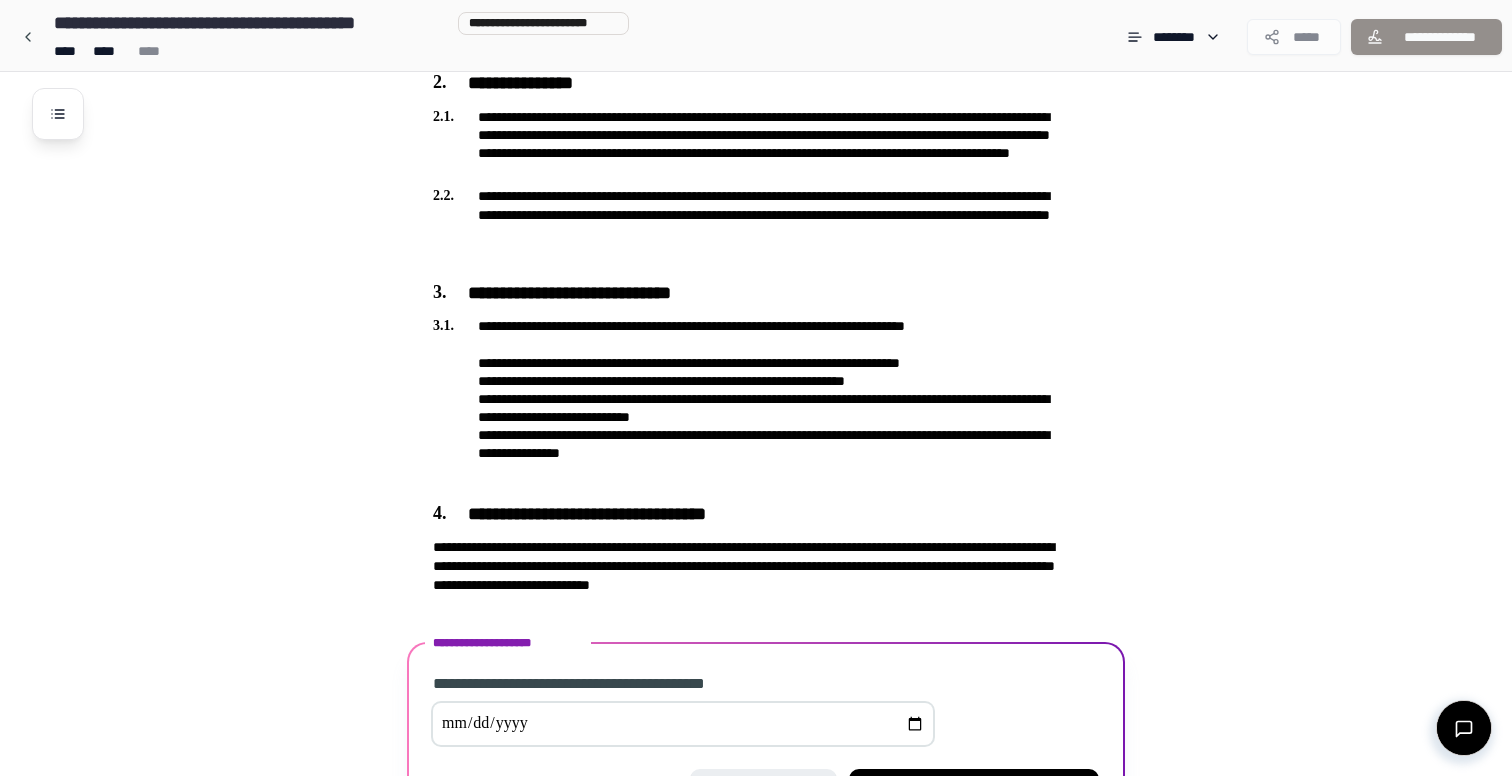 scroll, scrollTop: 729, scrollLeft: 0, axis: vertical 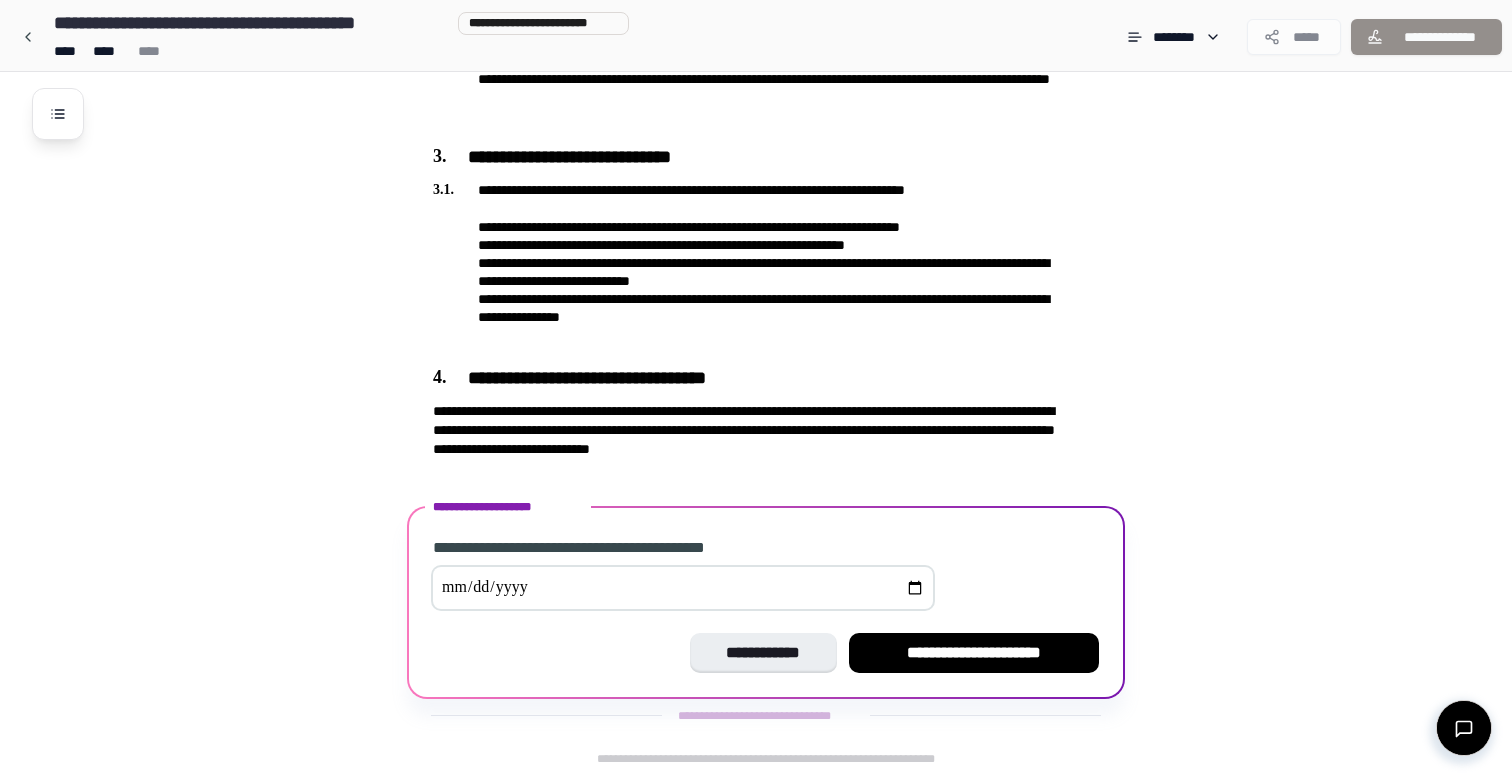 click at bounding box center [683, 588] 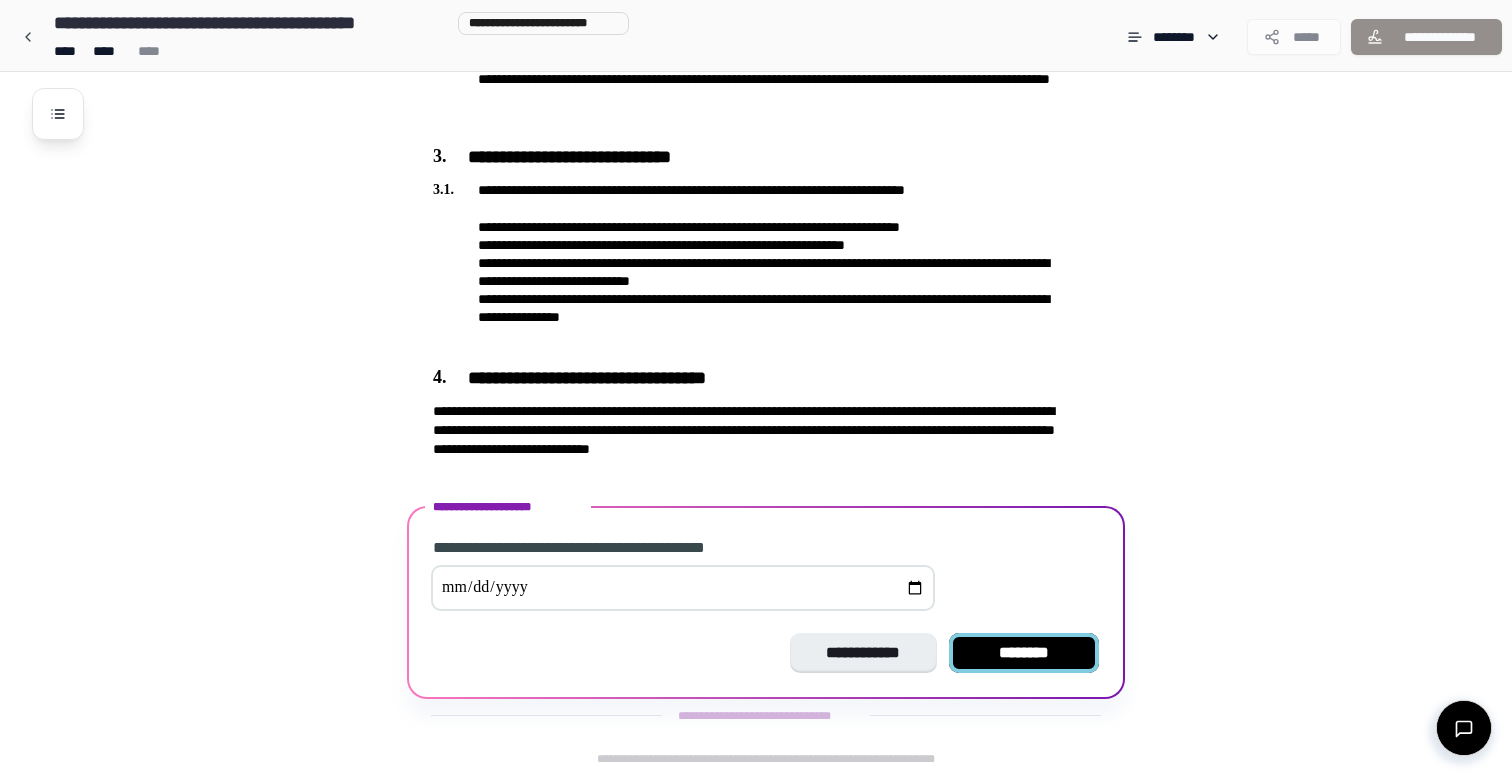 click on "********" at bounding box center (1024, 653) 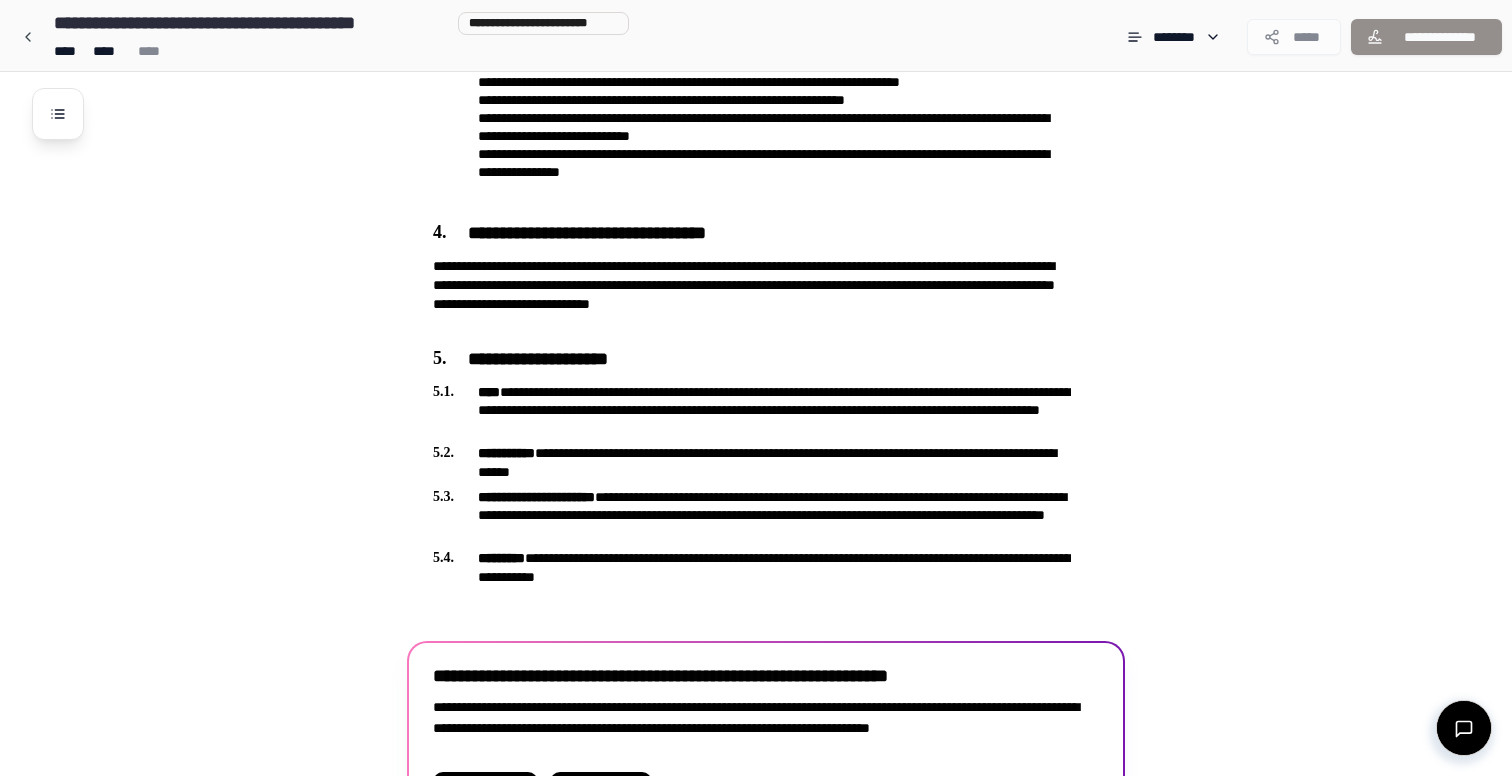 scroll, scrollTop: 1013, scrollLeft: 0, axis: vertical 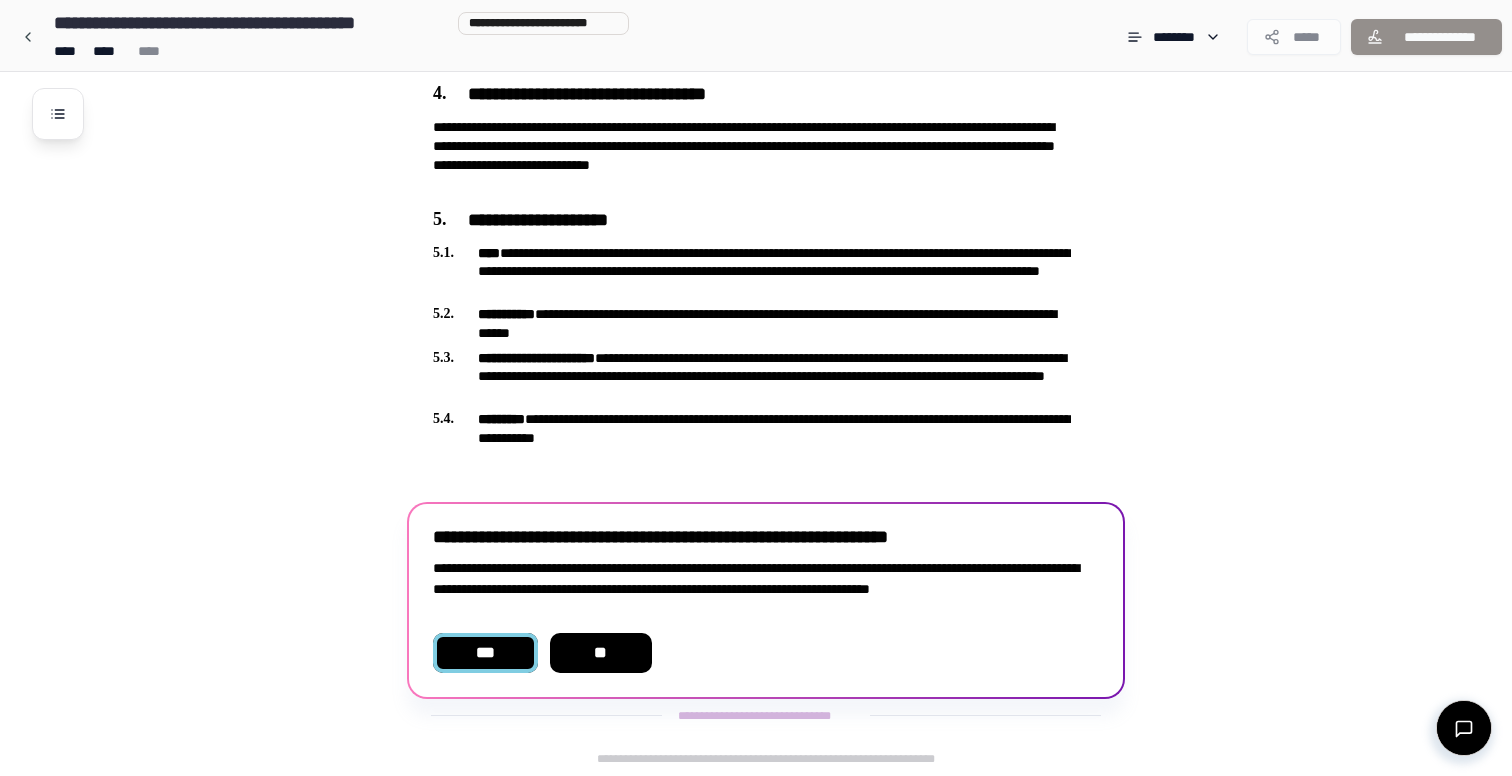 click on "***" at bounding box center [485, 653] 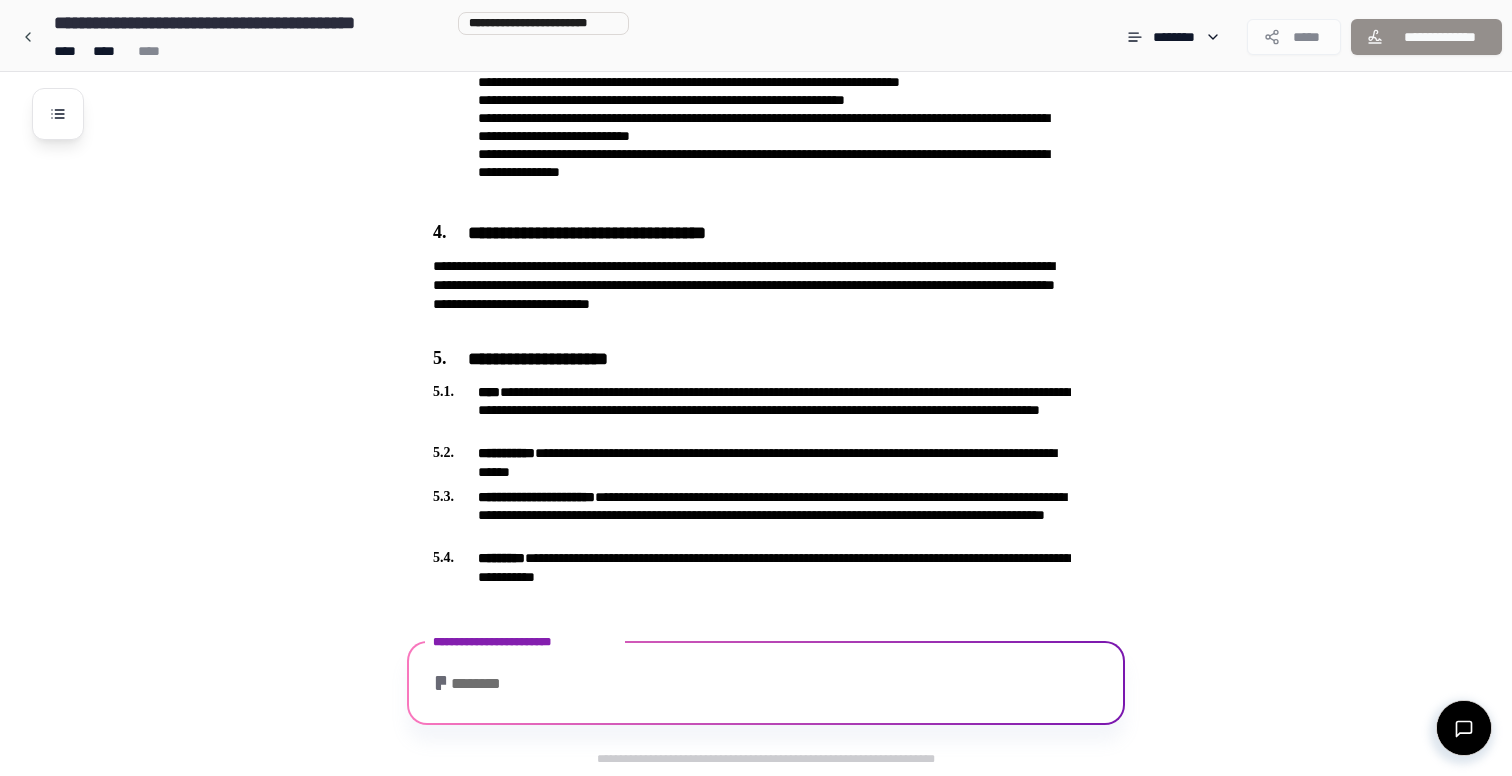 scroll, scrollTop: 1037, scrollLeft: 0, axis: vertical 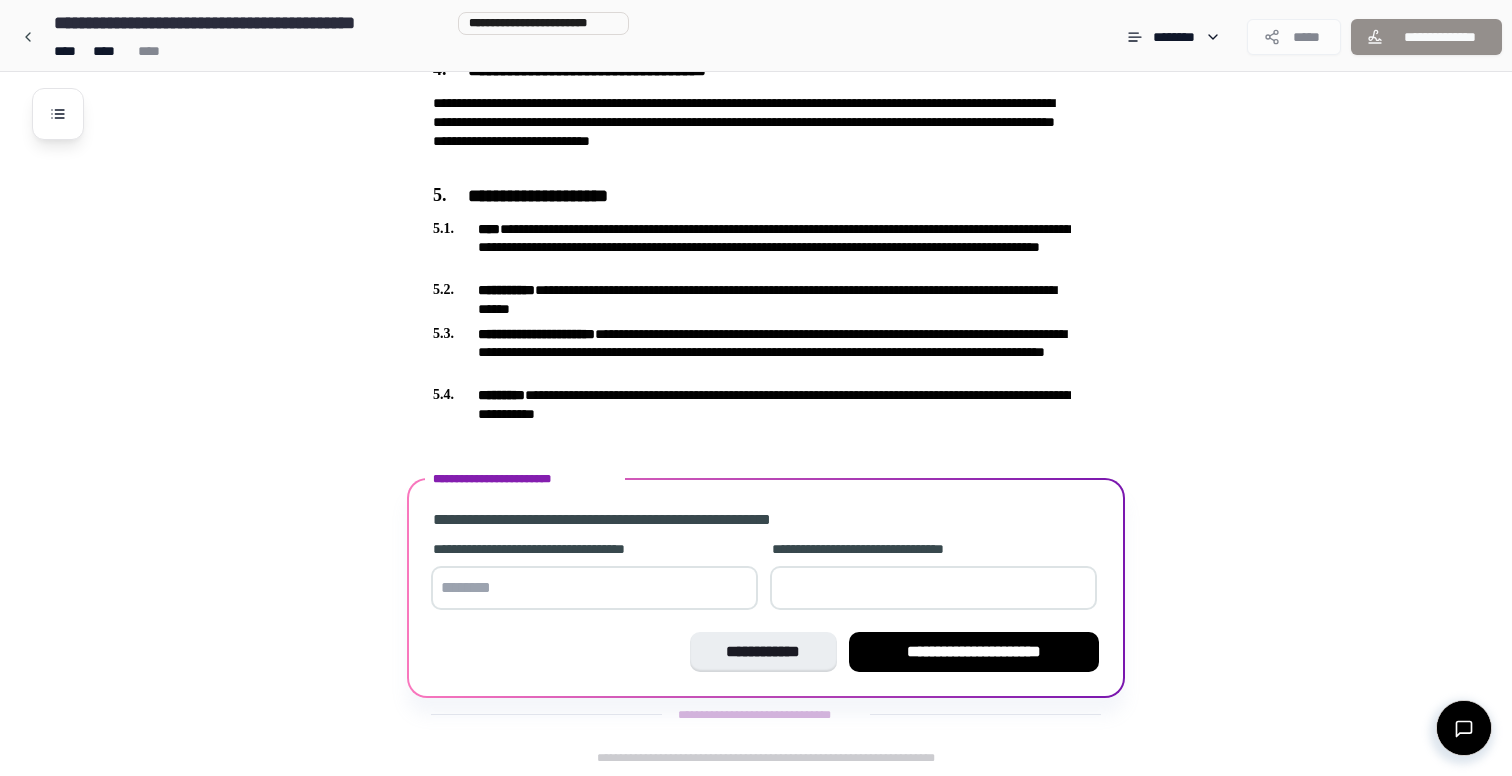 click at bounding box center (933, 588) 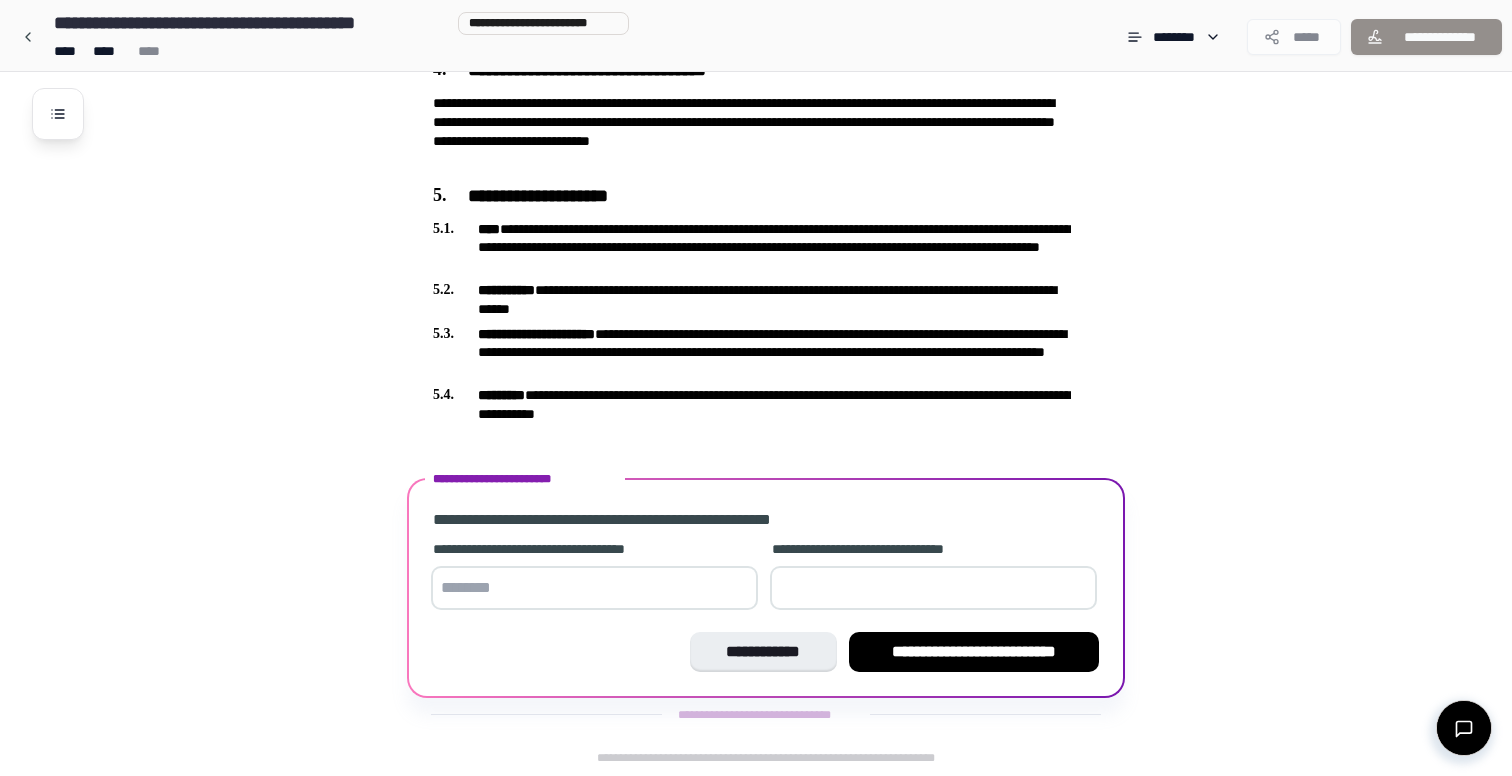 type on "**" 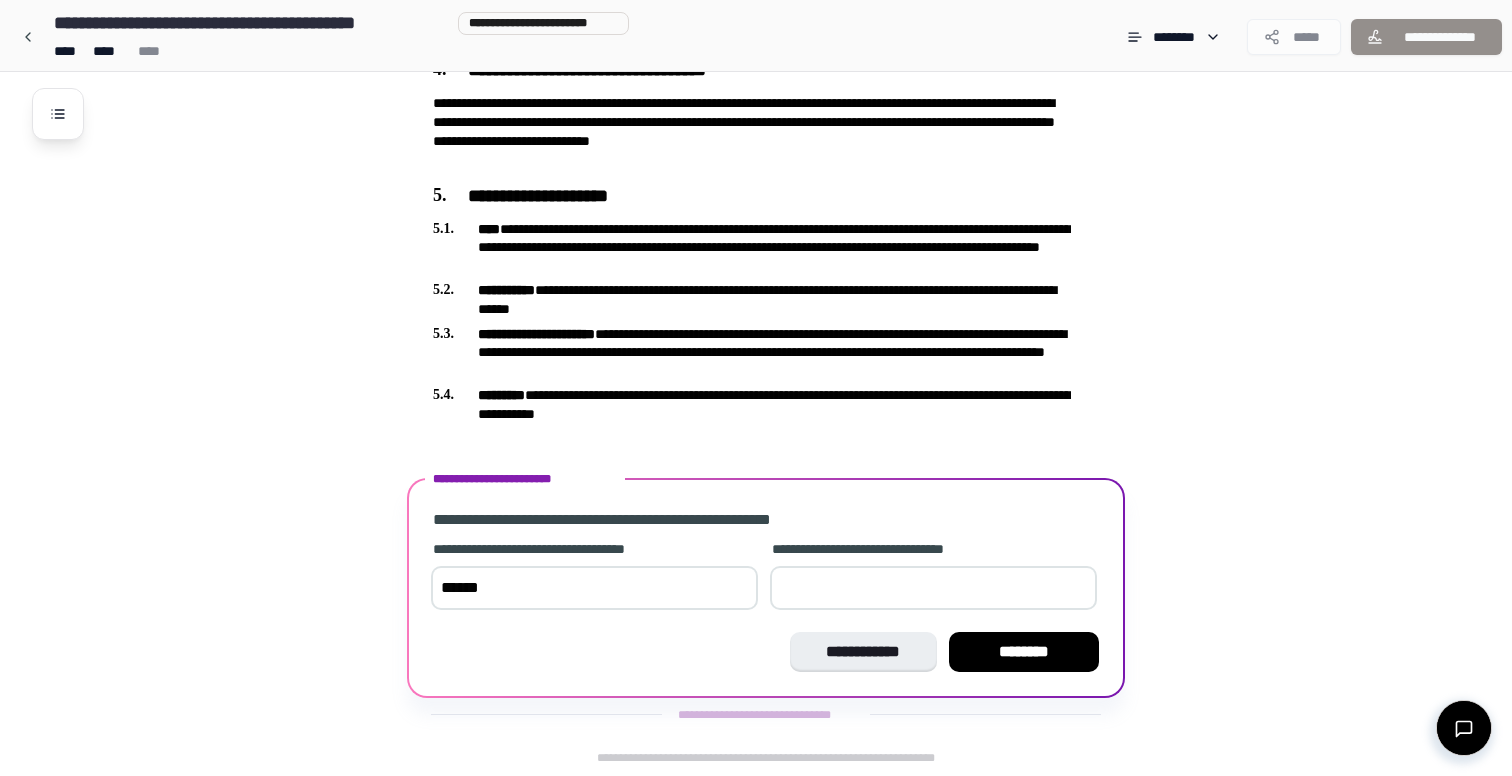 type on "******" 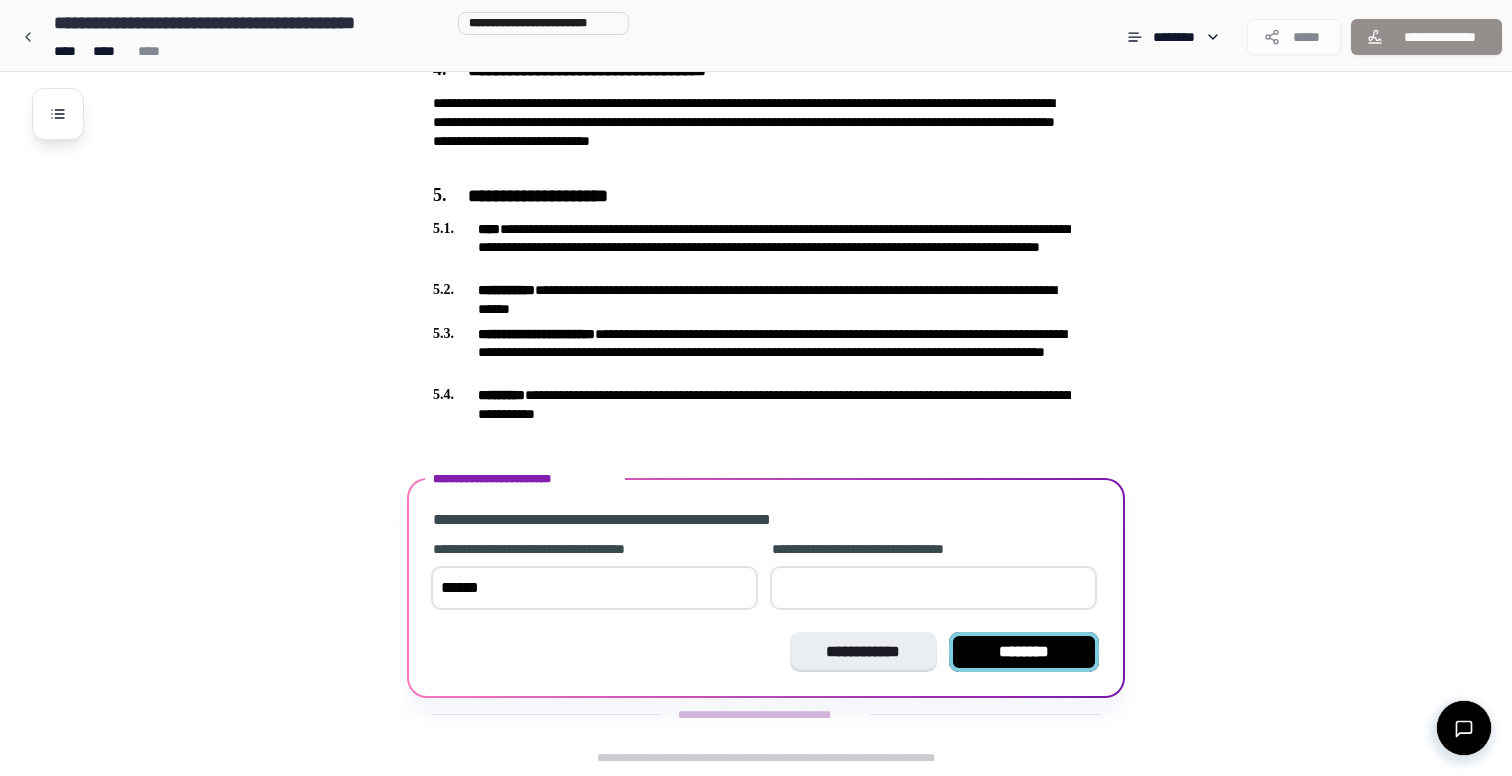 click on "********" at bounding box center (1024, 652) 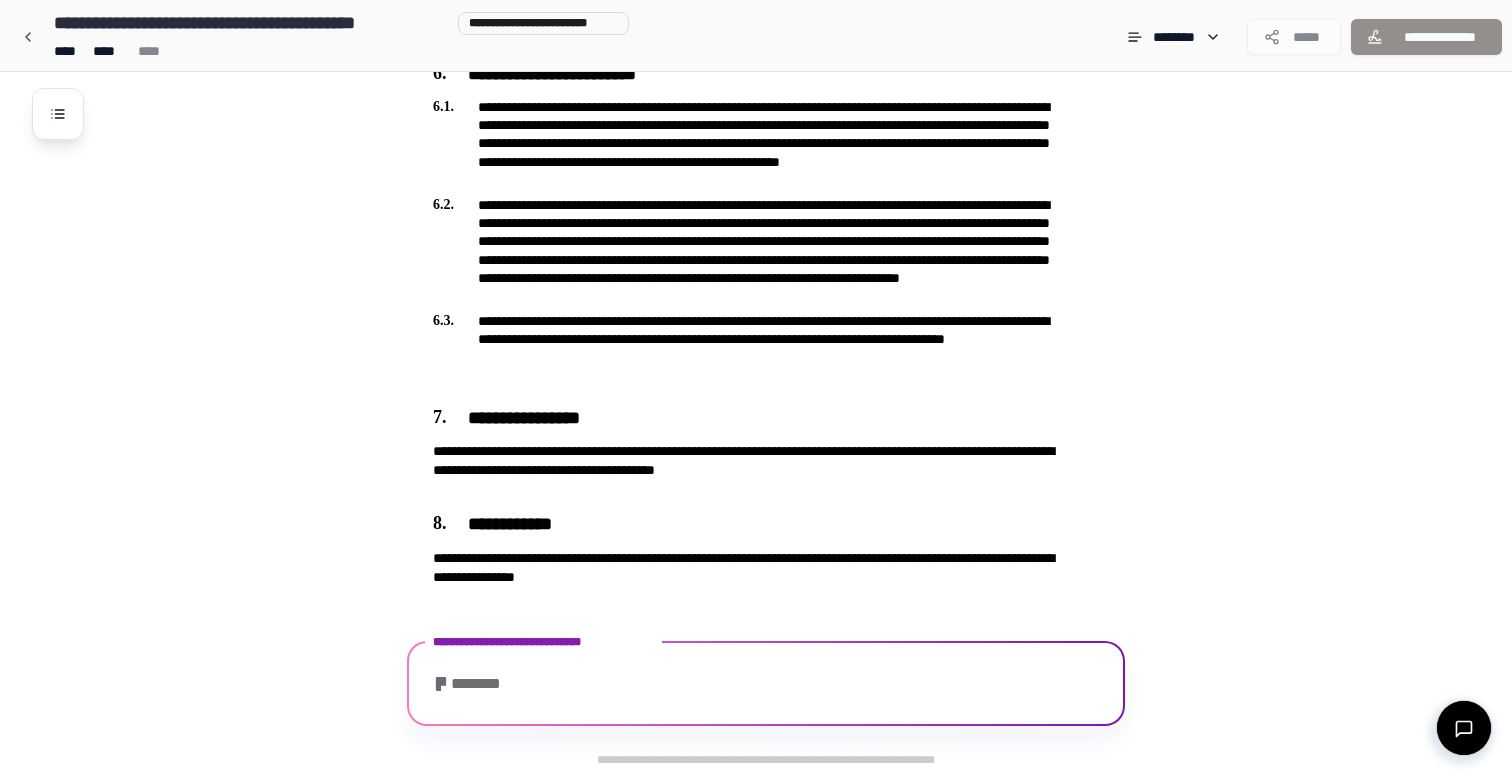 scroll, scrollTop: 1600, scrollLeft: 0, axis: vertical 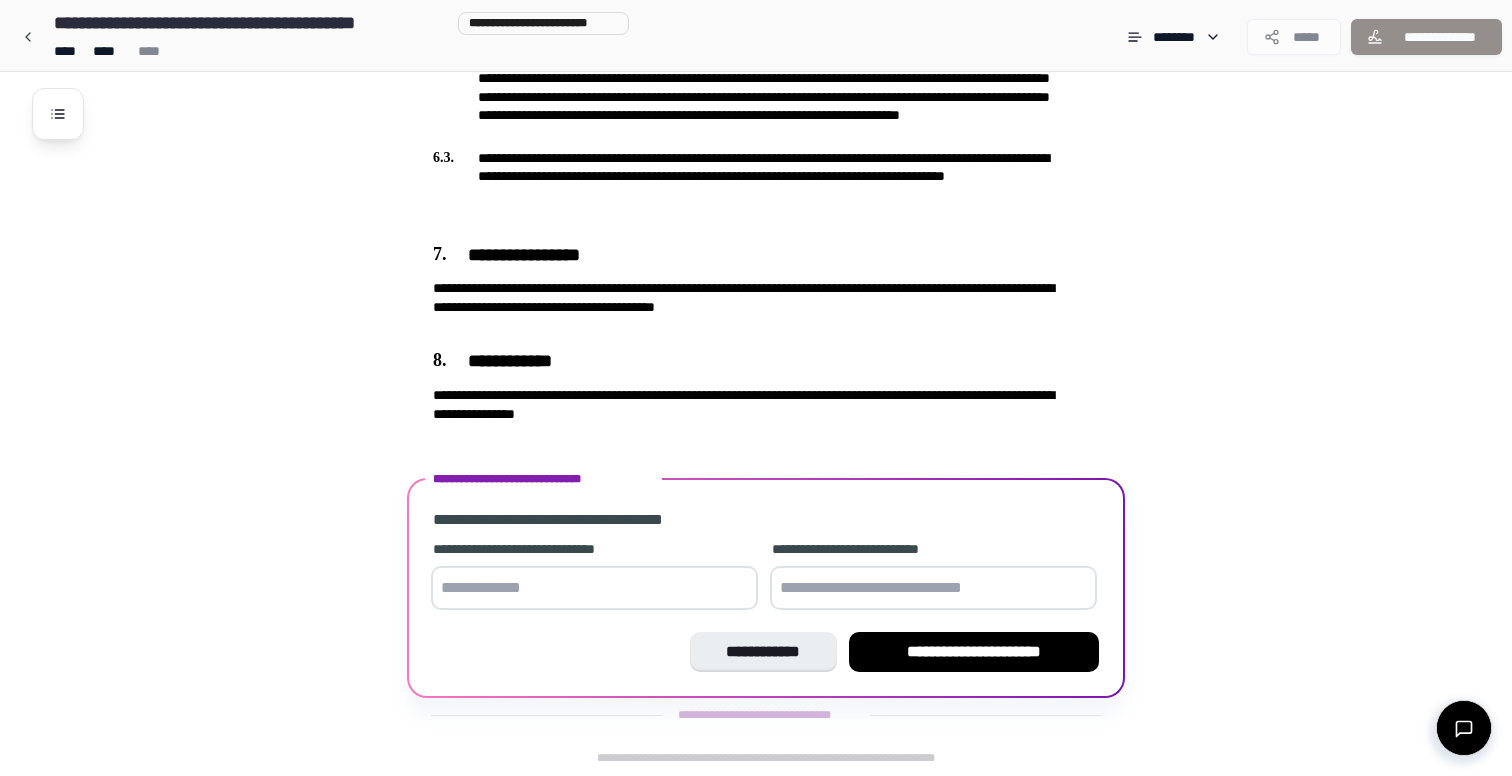 click on "**********" at bounding box center (933, 577) 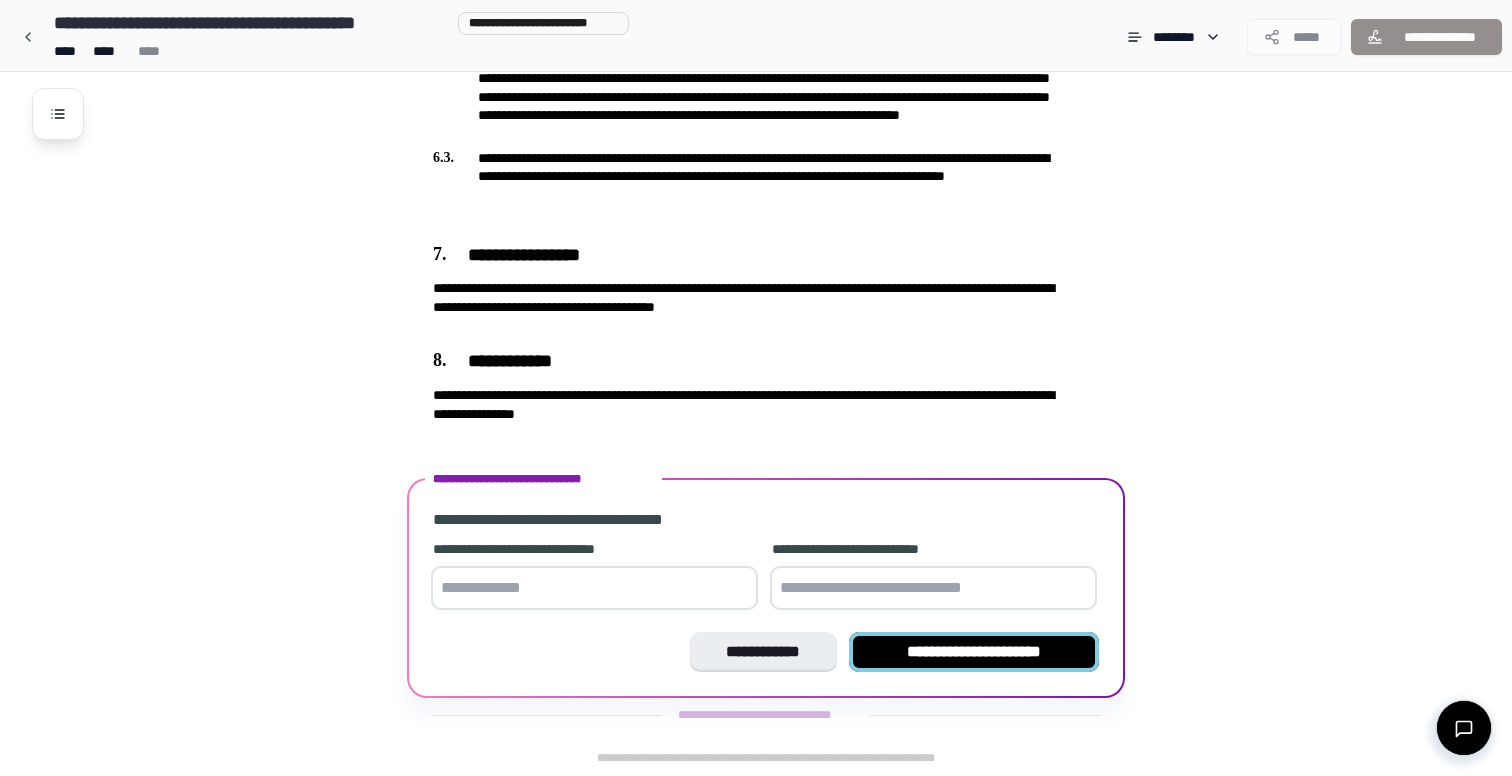 click on "**********" at bounding box center (974, 652) 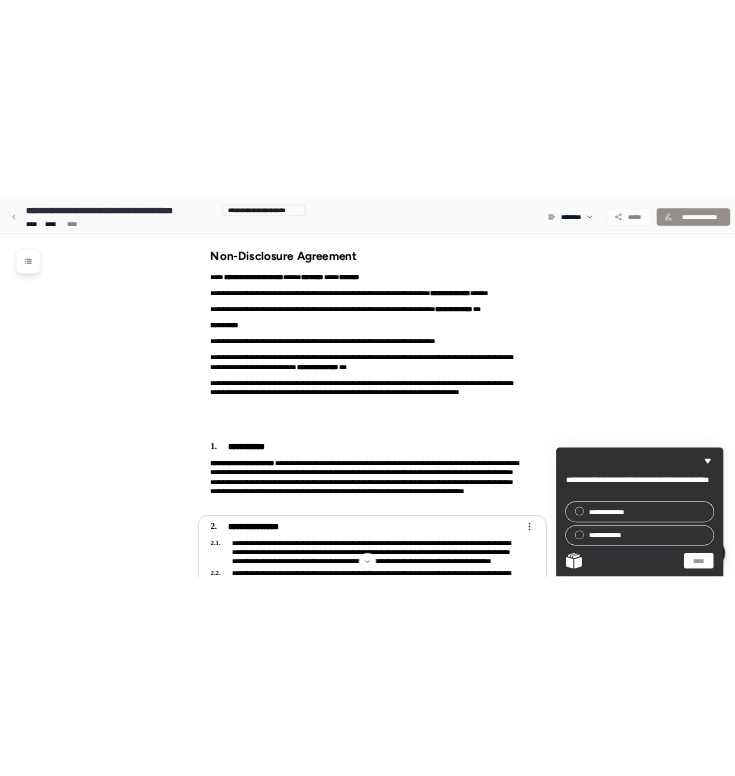 scroll, scrollTop: 0, scrollLeft: 0, axis: both 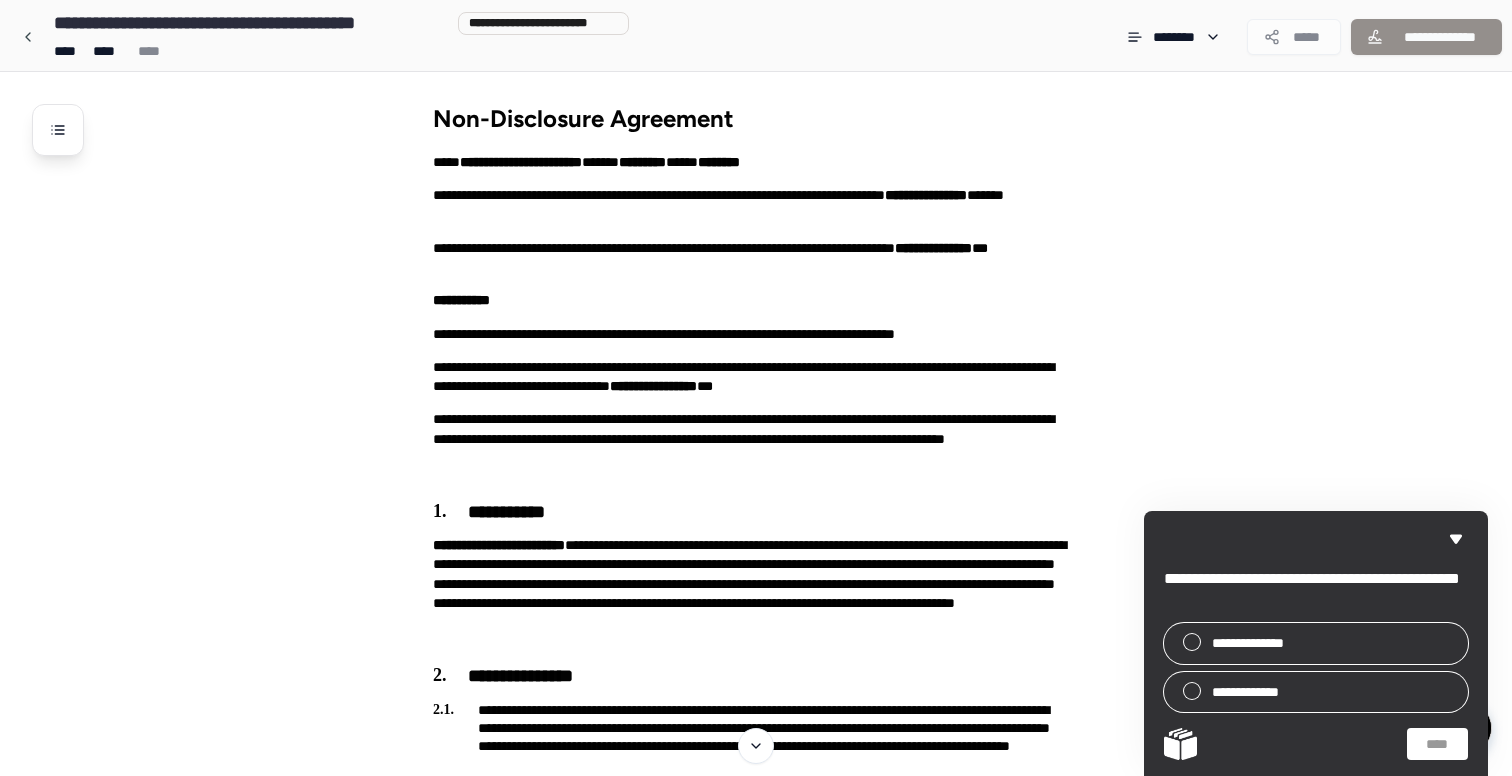 click on "**********" at bounding box center (782, 1365) 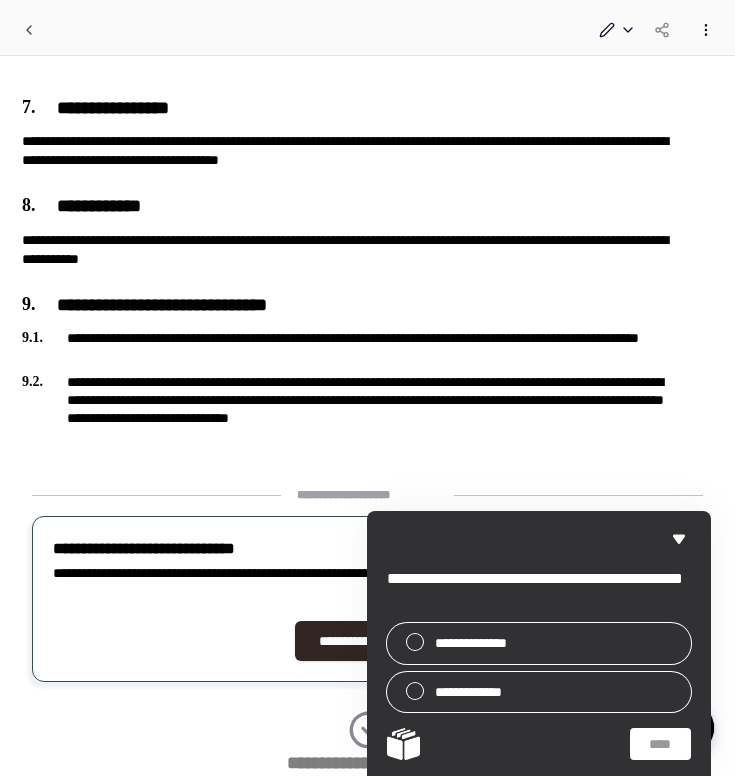 scroll, scrollTop: 1781, scrollLeft: 0, axis: vertical 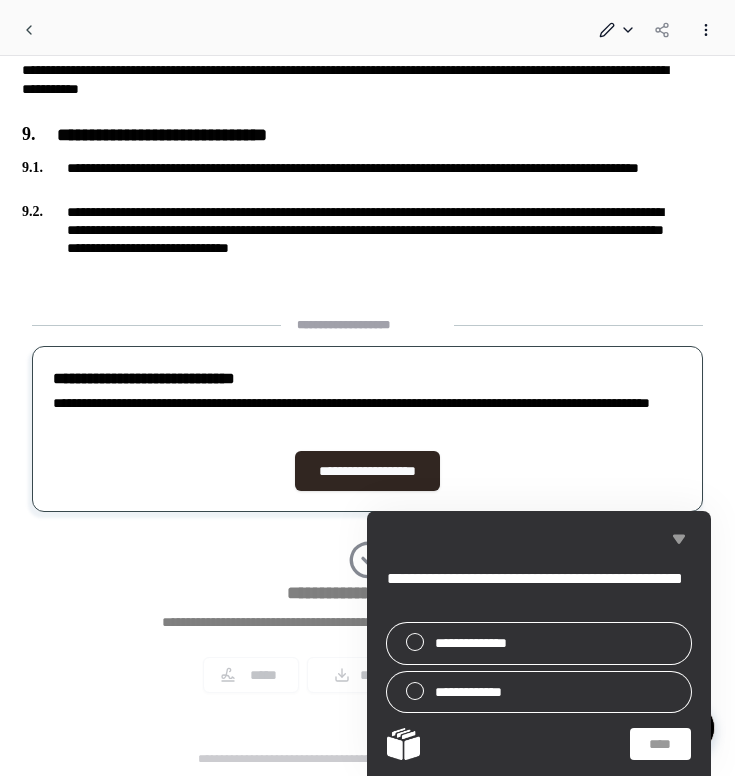click 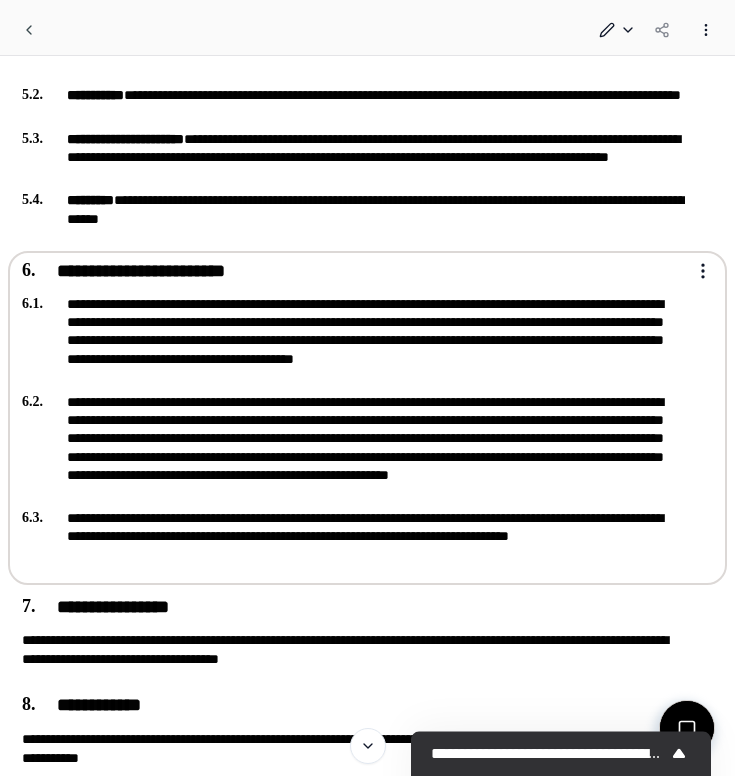 scroll, scrollTop: 709, scrollLeft: 0, axis: vertical 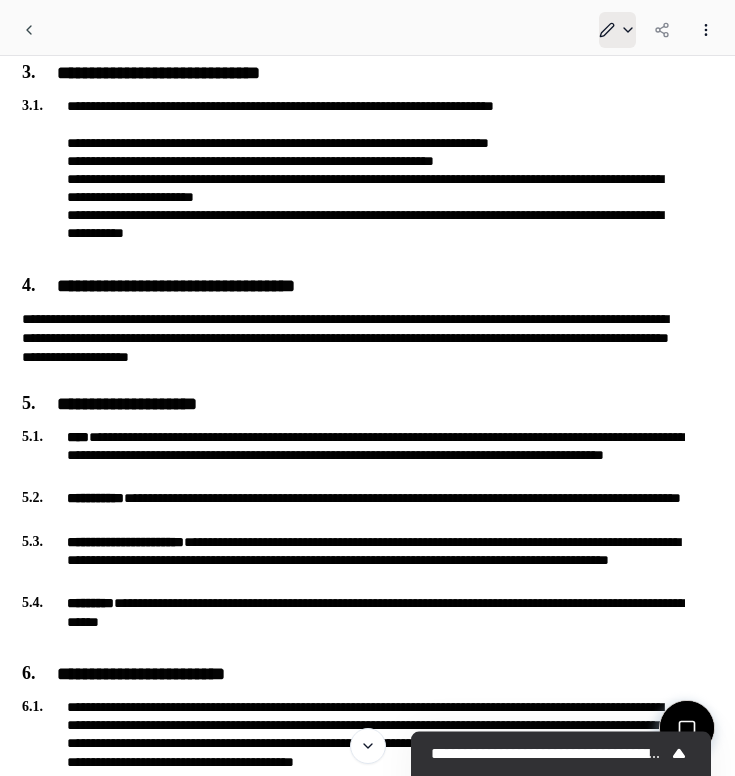 click on "**********" at bounding box center (367, 570) 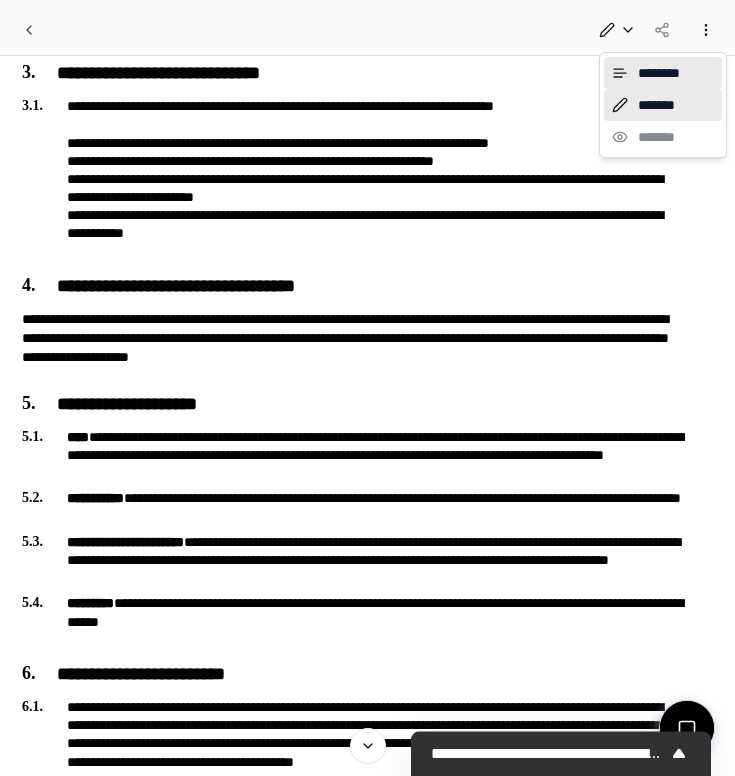 click 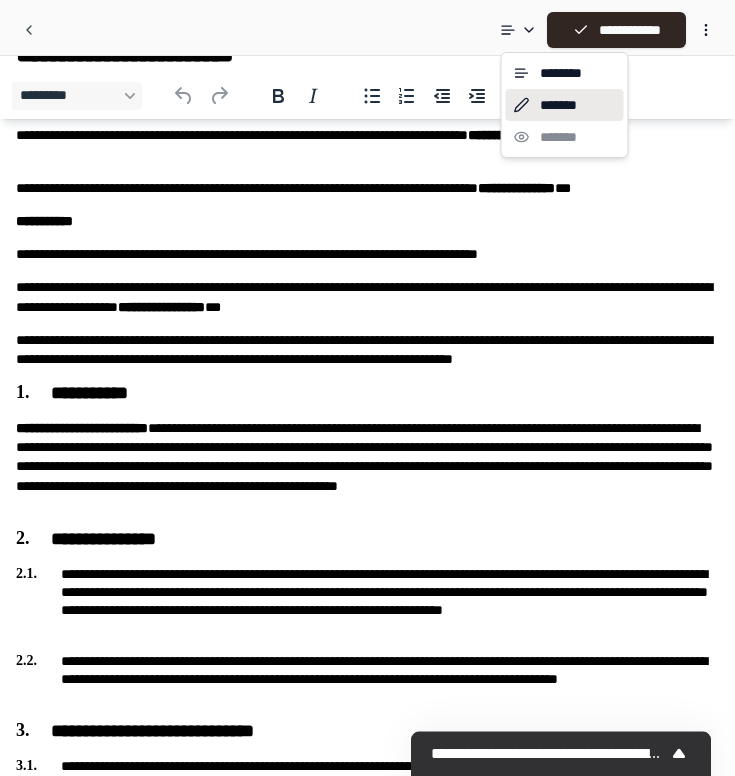 scroll, scrollTop: 0, scrollLeft: 0, axis: both 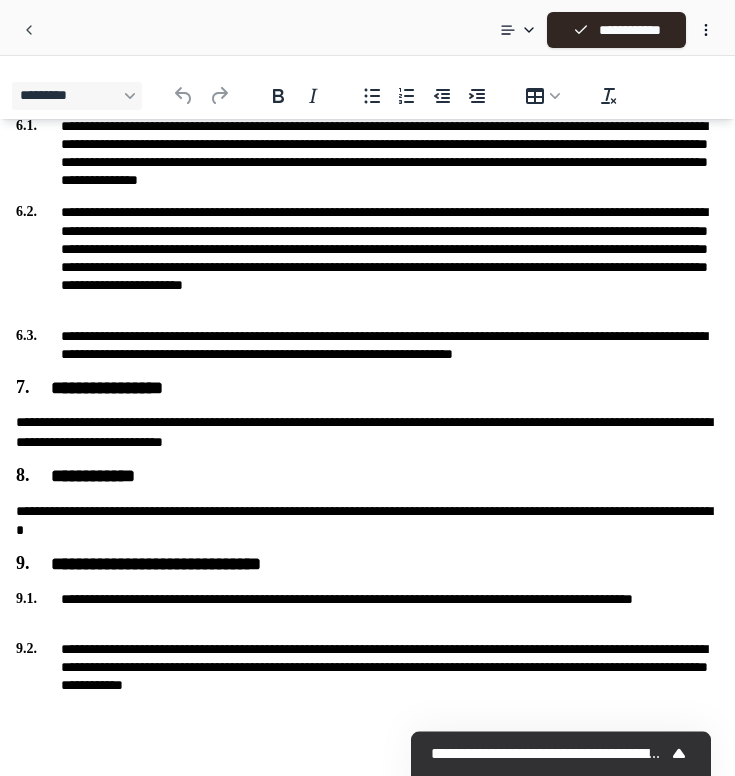 click on "**********" at bounding box center [367, 432] 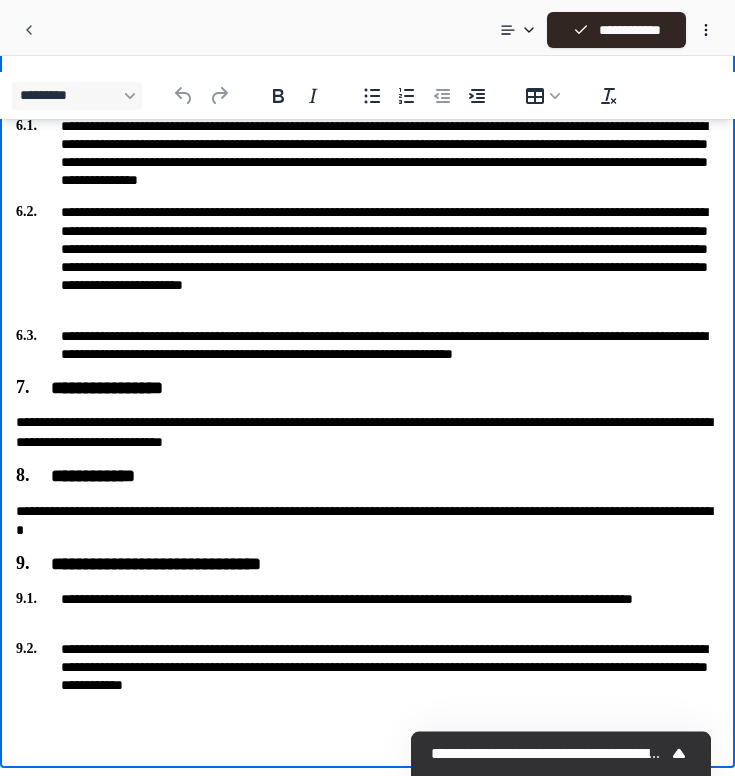 click on "**********" at bounding box center (367, 432) 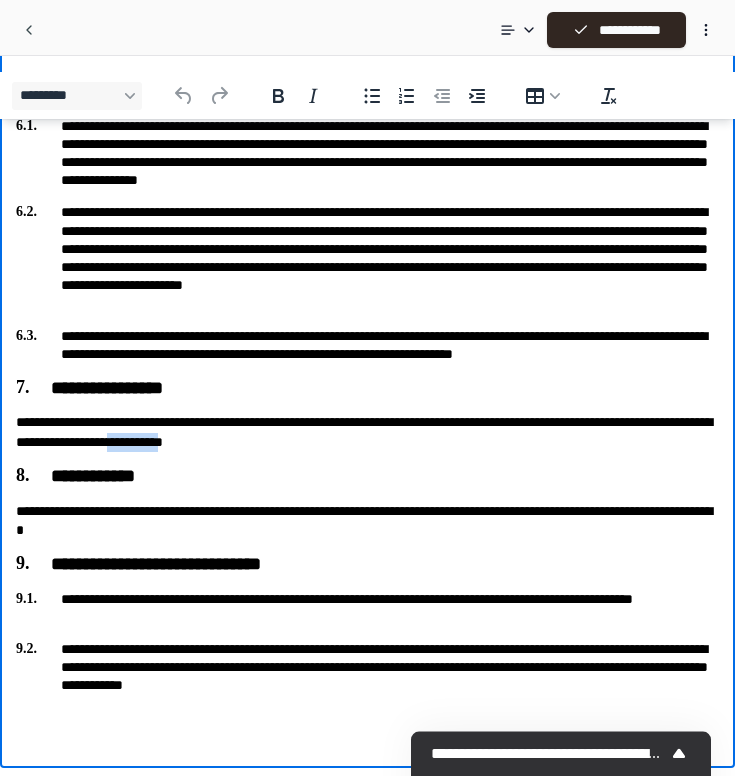 click on "**********" at bounding box center (367, 432) 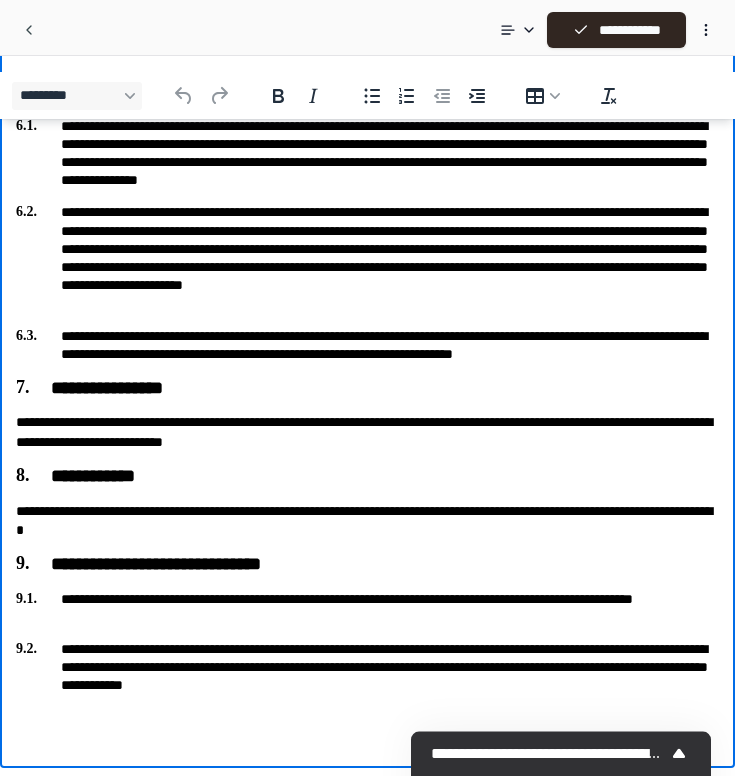 click on "**********" at bounding box center (367, 432) 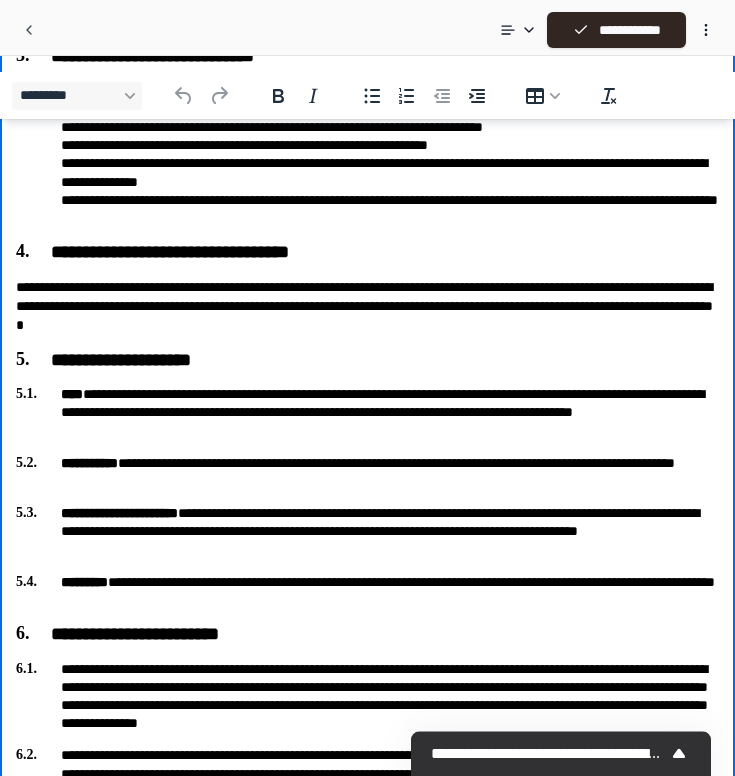scroll, scrollTop: 0, scrollLeft: 0, axis: both 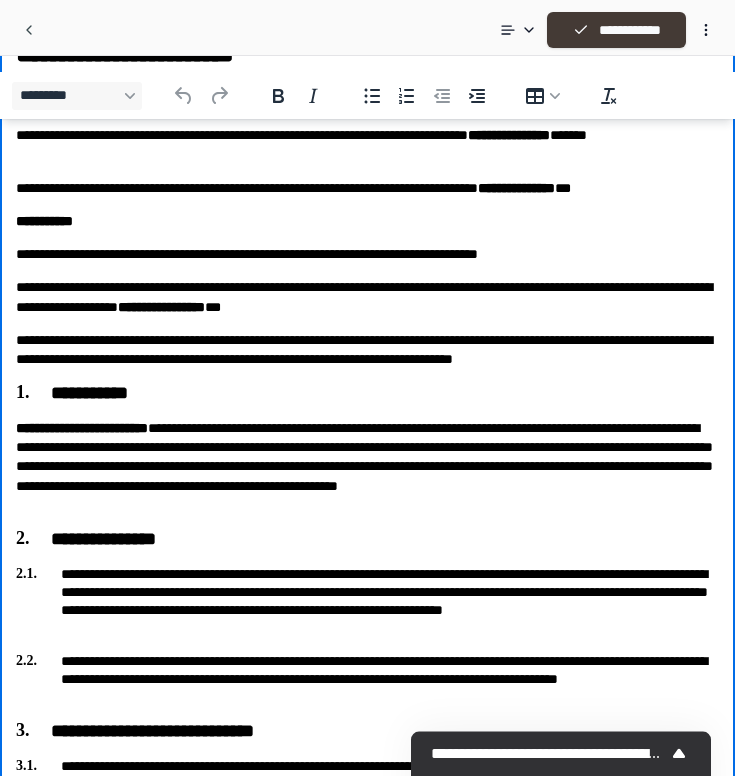 click on "**********" at bounding box center (616, 30) 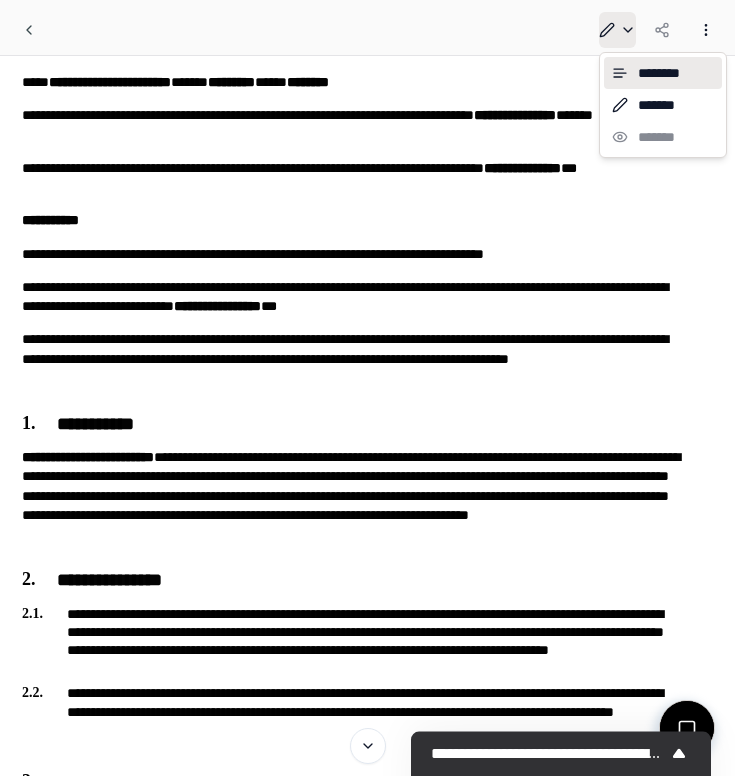 click on "**********" at bounding box center [367, 1279] 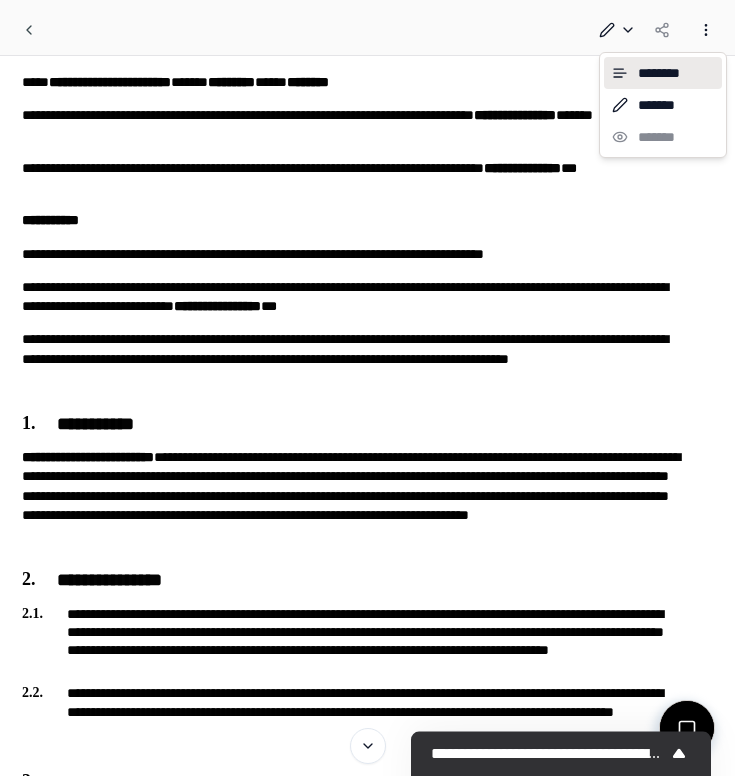 click on "********" at bounding box center [663, 73] 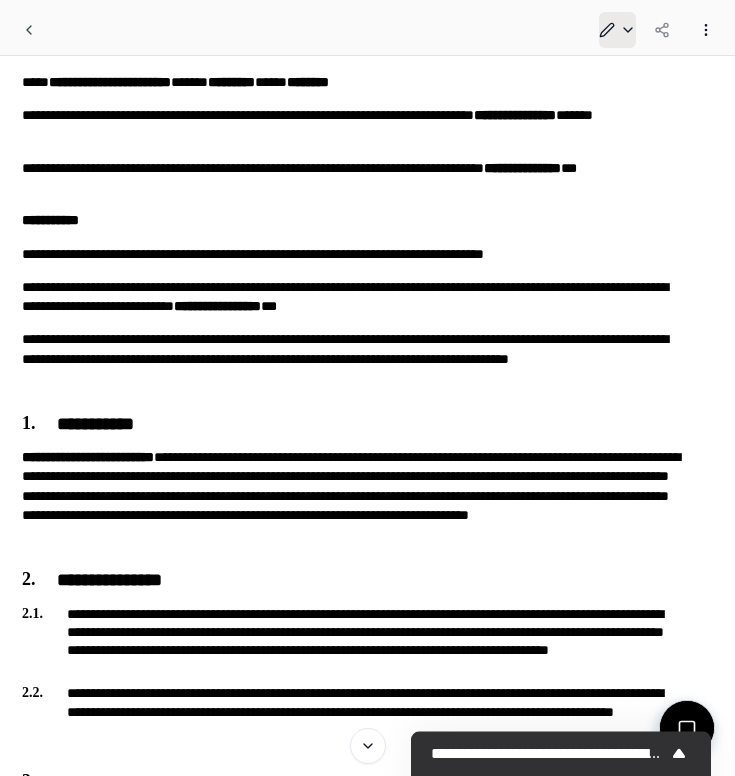 click on "**********" at bounding box center [367, 1279] 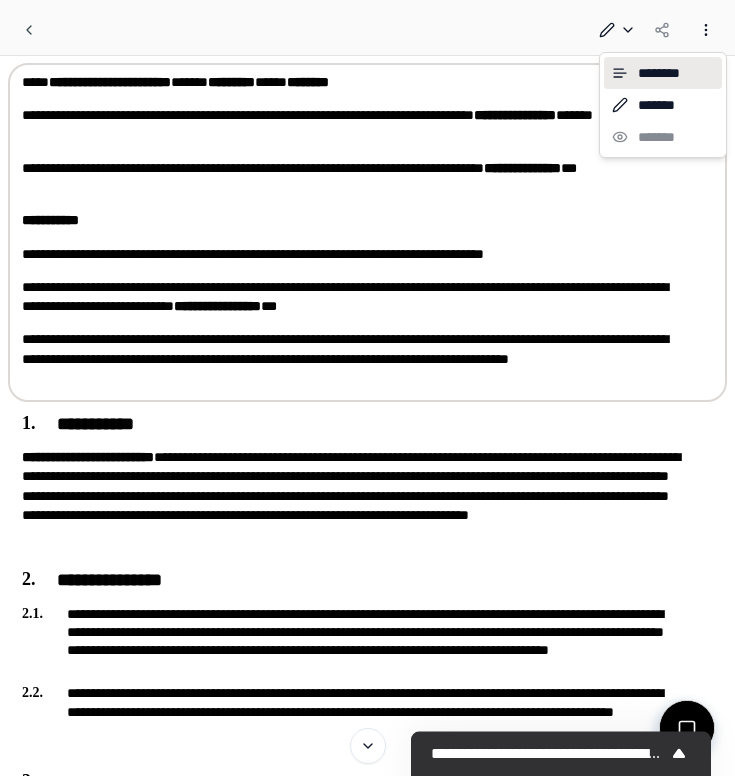 click on "**********" at bounding box center (367, 1279) 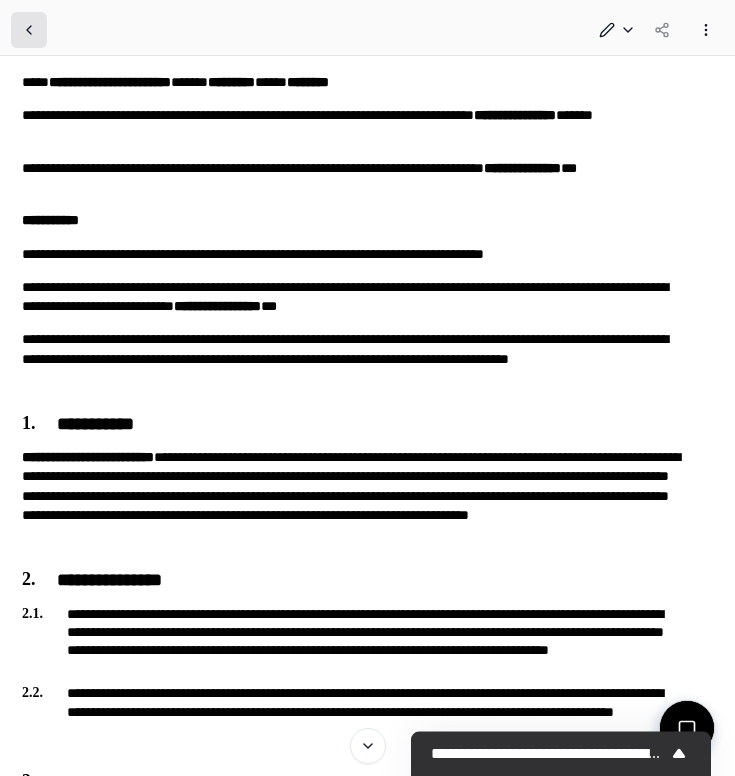 click at bounding box center [29, 30] 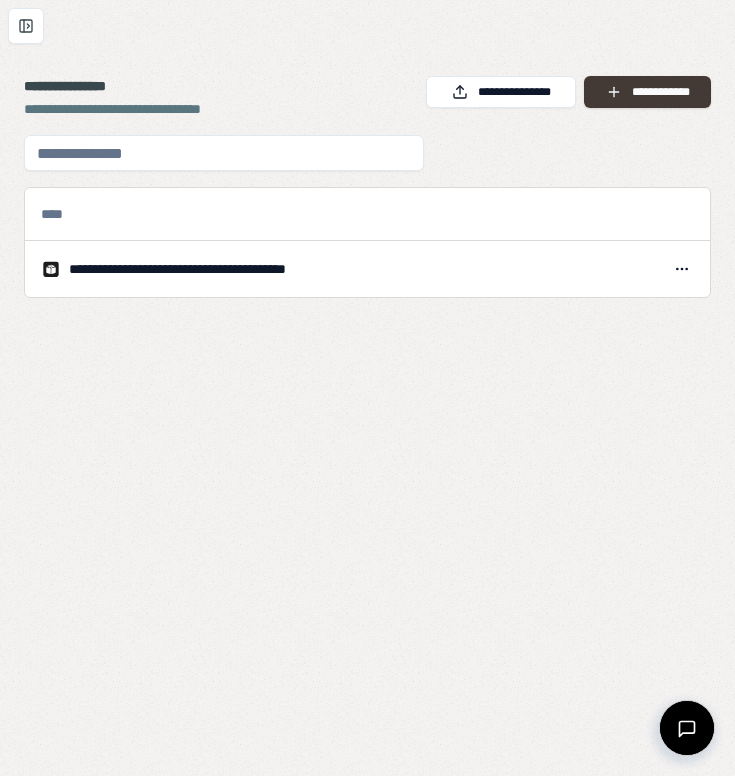 click on "**********" at bounding box center [647, 92] 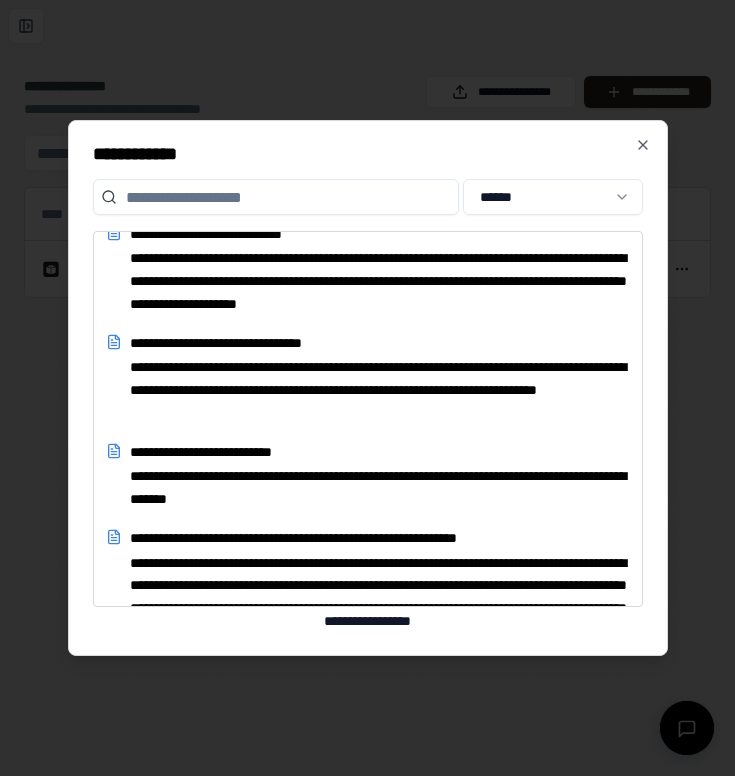 scroll, scrollTop: 3038, scrollLeft: 0, axis: vertical 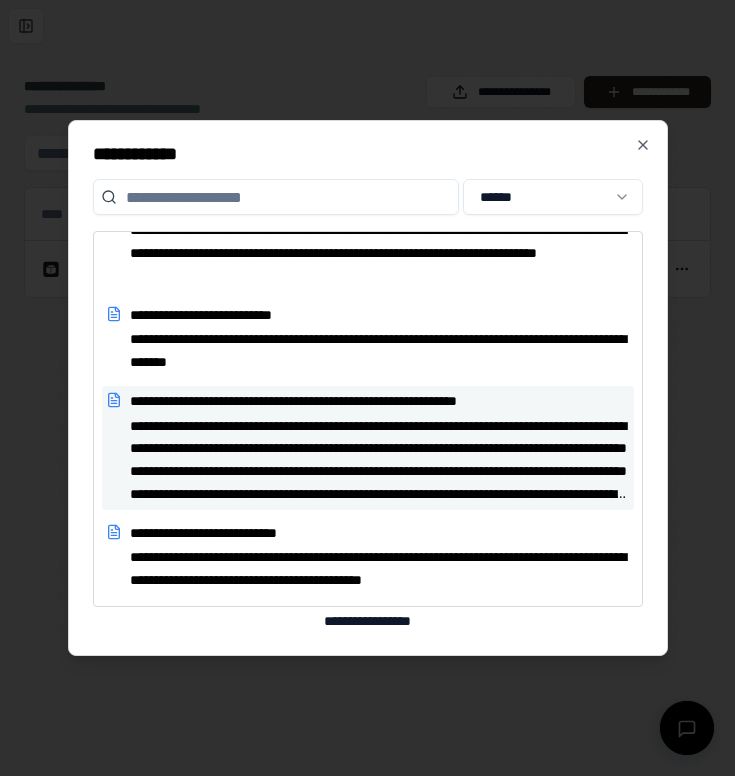 click on "**********" at bounding box center [380, 460] 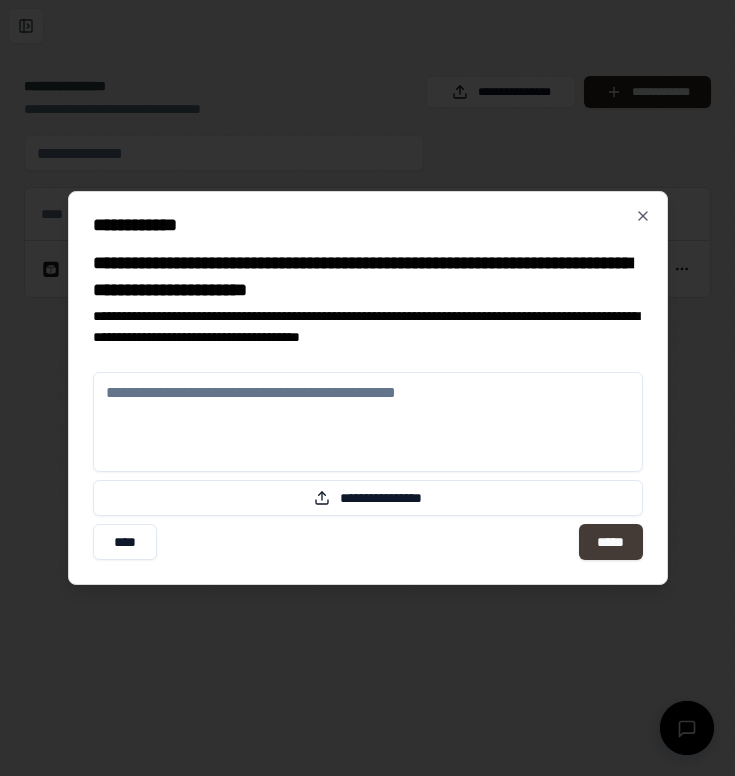 click on "*****" at bounding box center (610, 542) 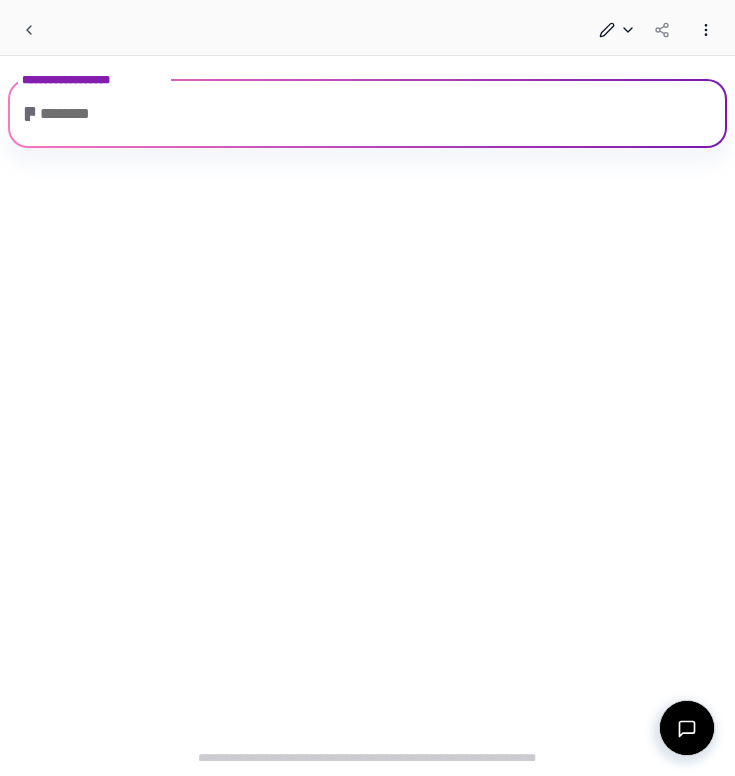 click on "**********" at bounding box center [367, 388] 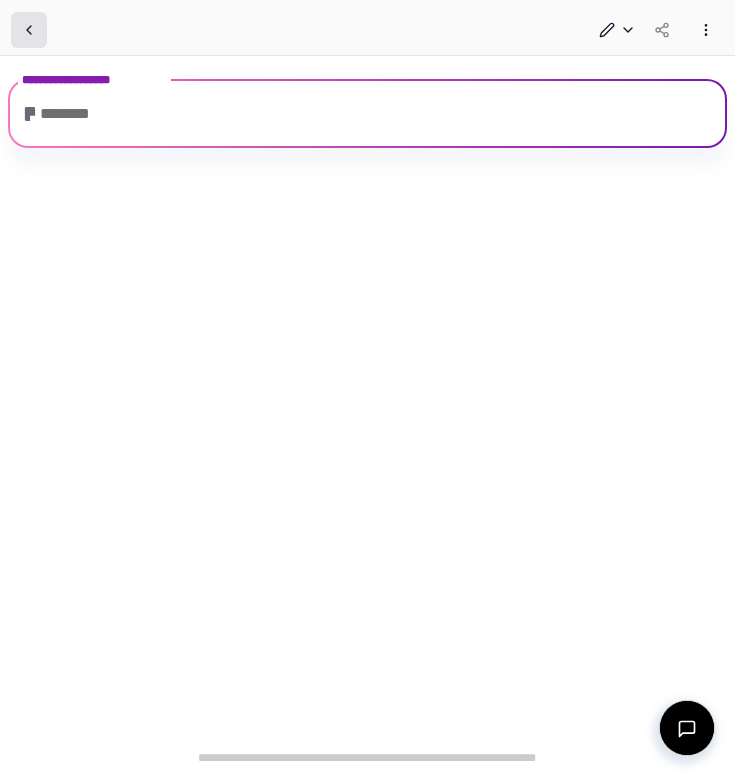 click at bounding box center (29, 30) 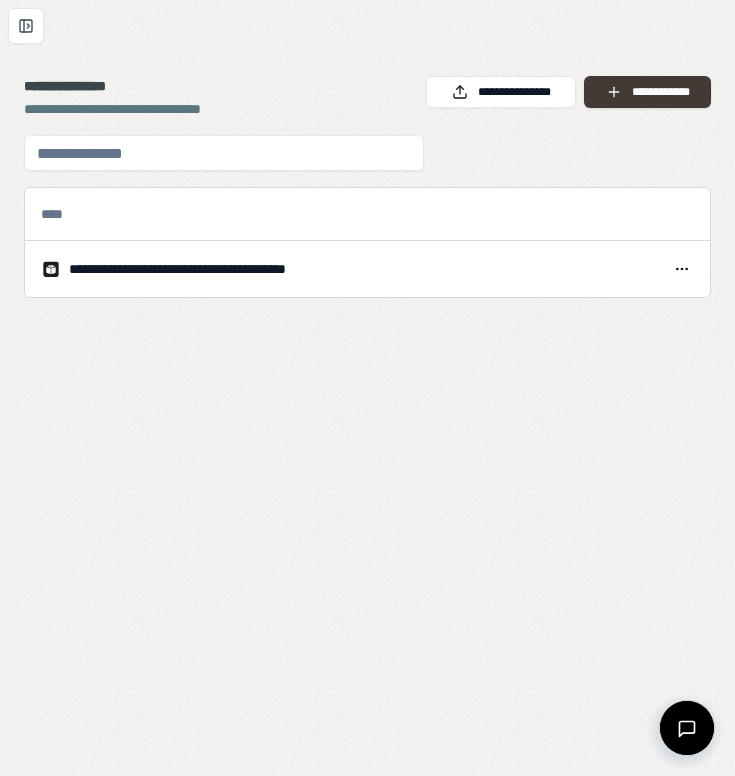 click on "**********" at bounding box center [647, 92] 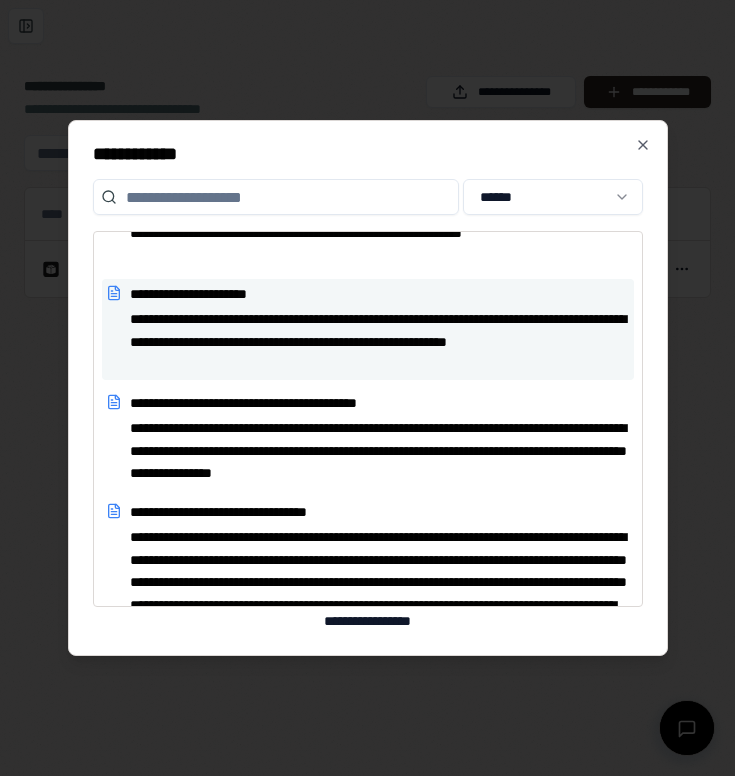 scroll, scrollTop: 168, scrollLeft: 0, axis: vertical 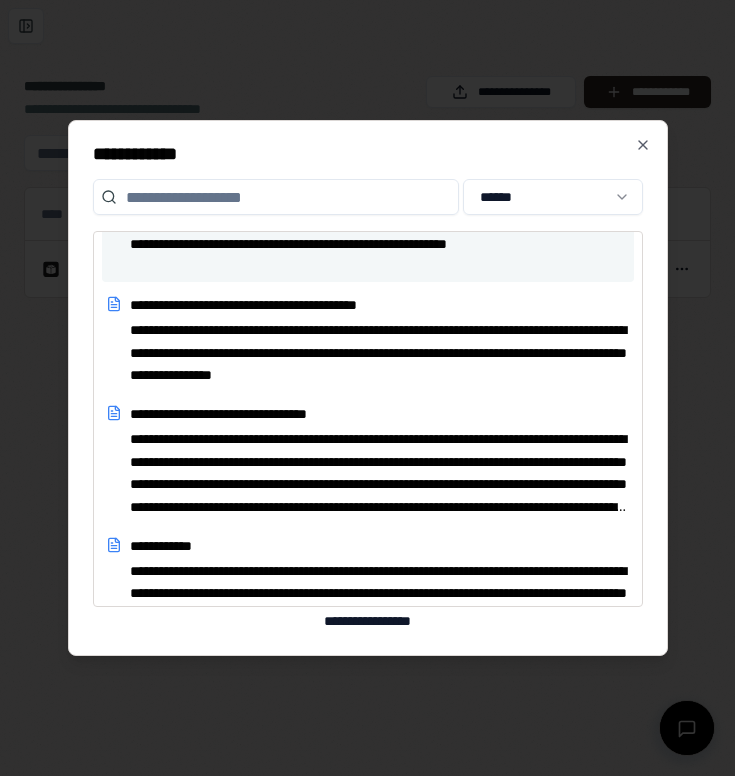 click on "**********" at bounding box center (380, 353) 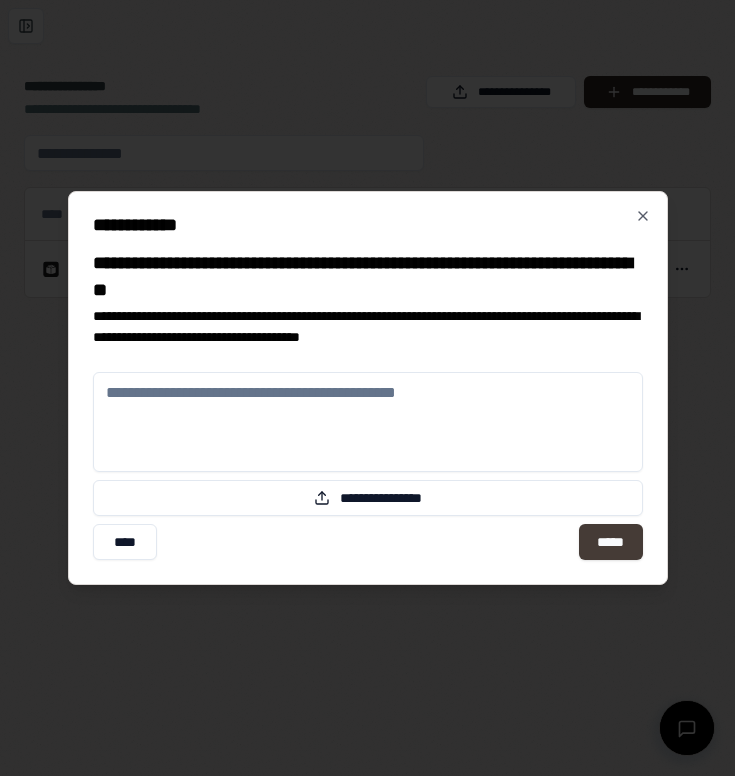 click on "*****" at bounding box center [610, 542] 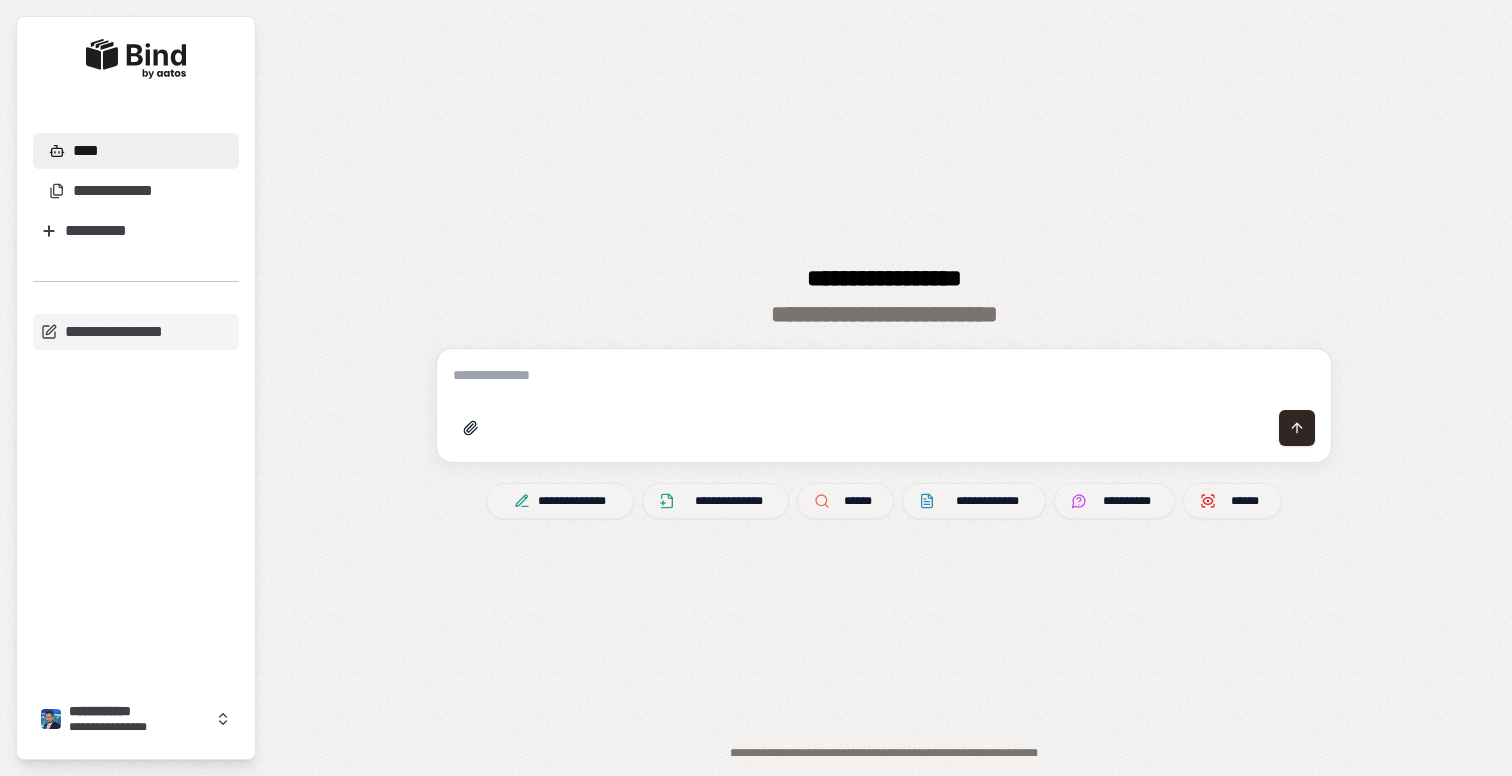 scroll, scrollTop: 0, scrollLeft: 0, axis: both 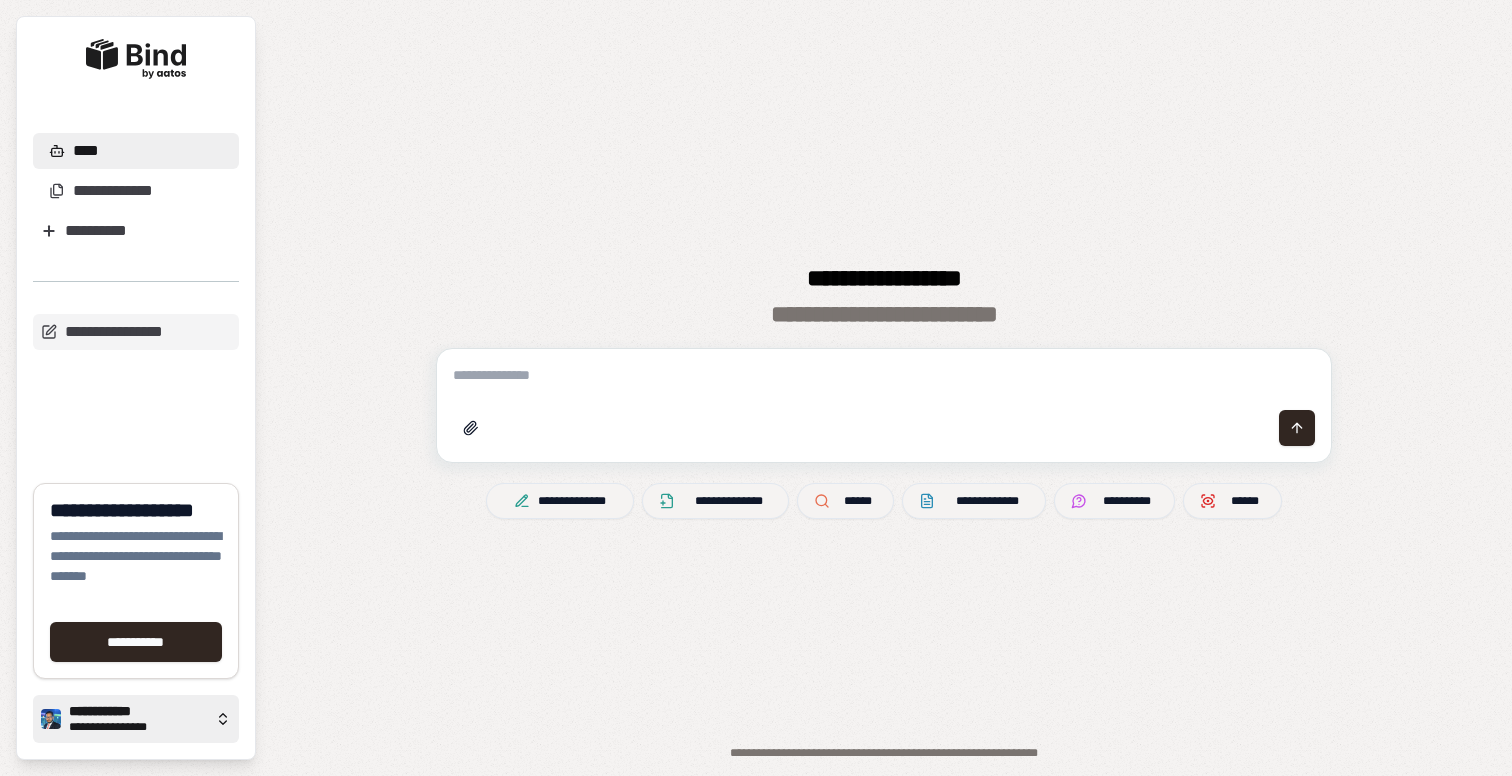click on "**********" at bounding box center [138, 727] 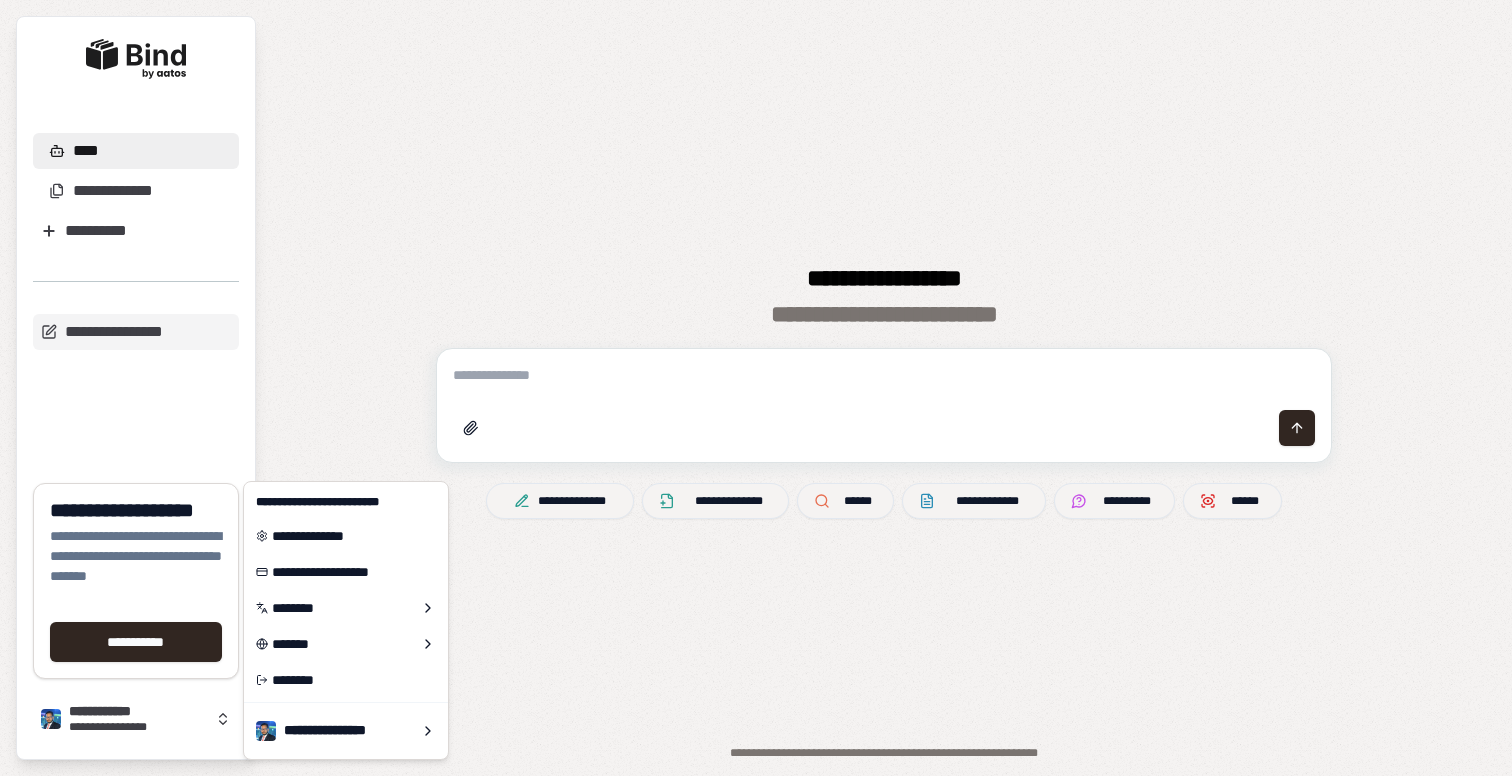 click on "**********" at bounding box center [884, 381] 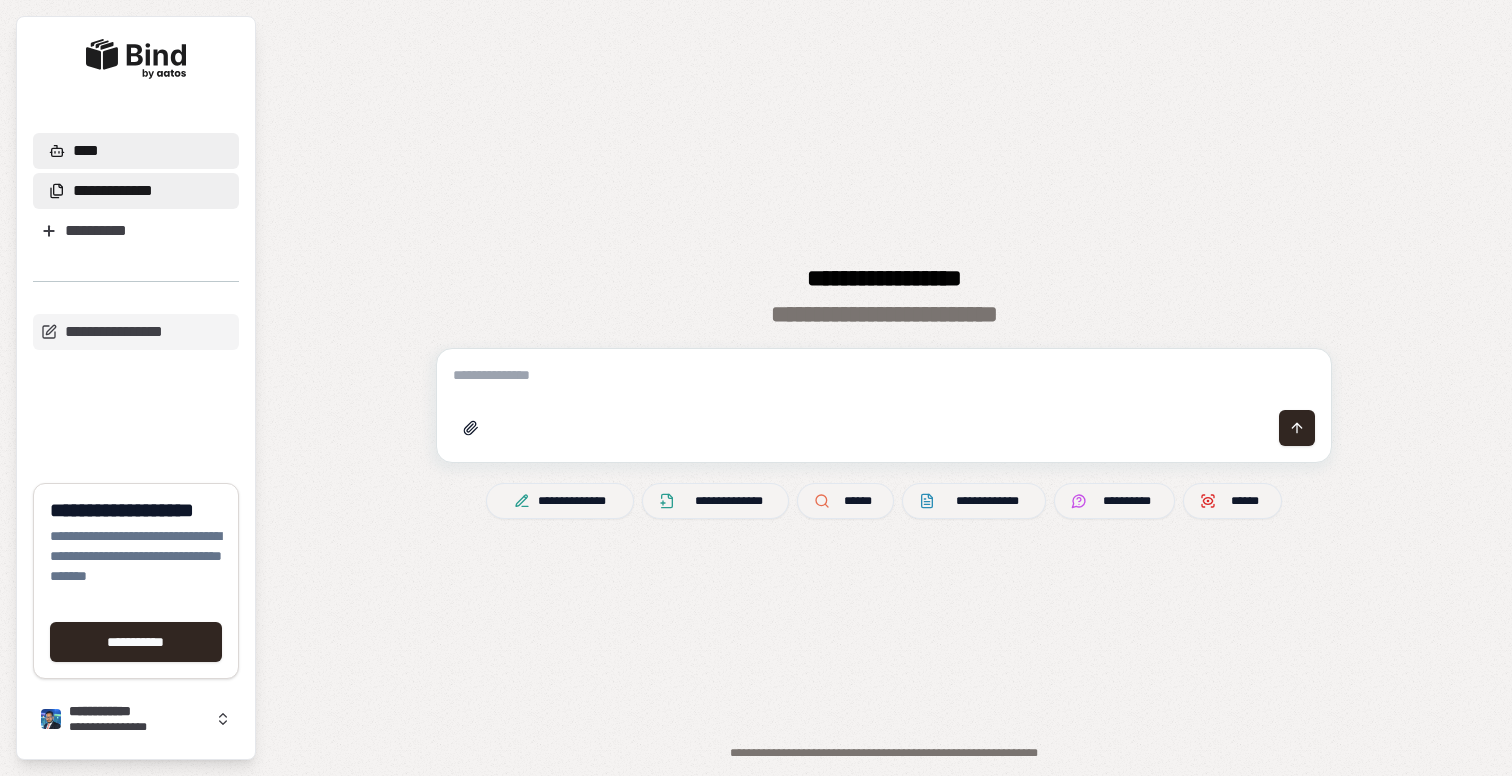 click on "**********" at bounding box center (136, 191) 